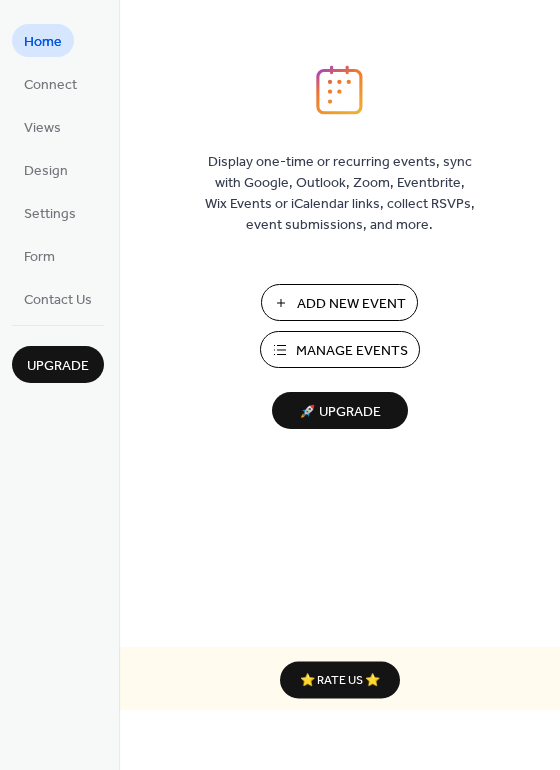 scroll, scrollTop: 0, scrollLeft: 0, axis: both 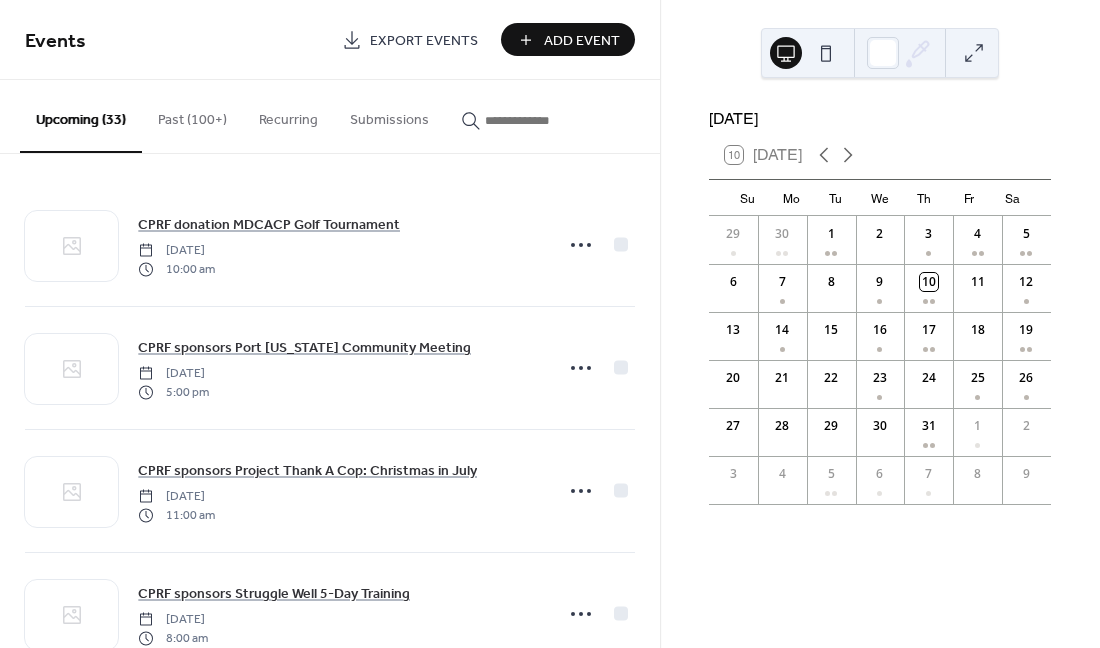 click on "Past  (100+)" at bounding box center (192, 115) 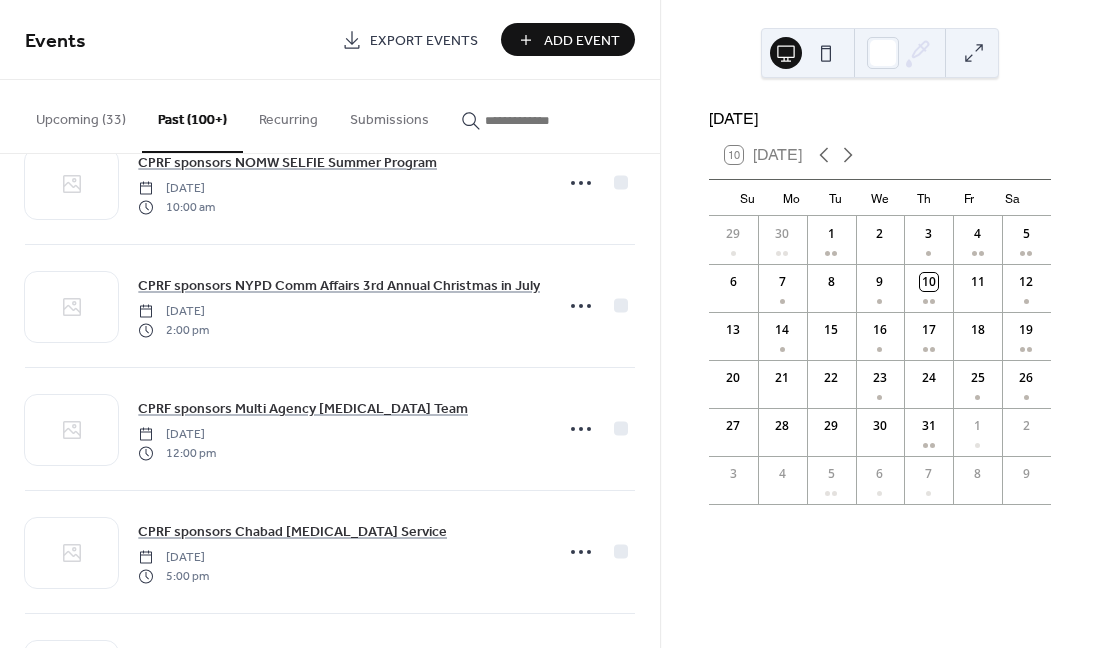 scroll, scrollTop: 182, scrollLeft: 0, axis: vertical 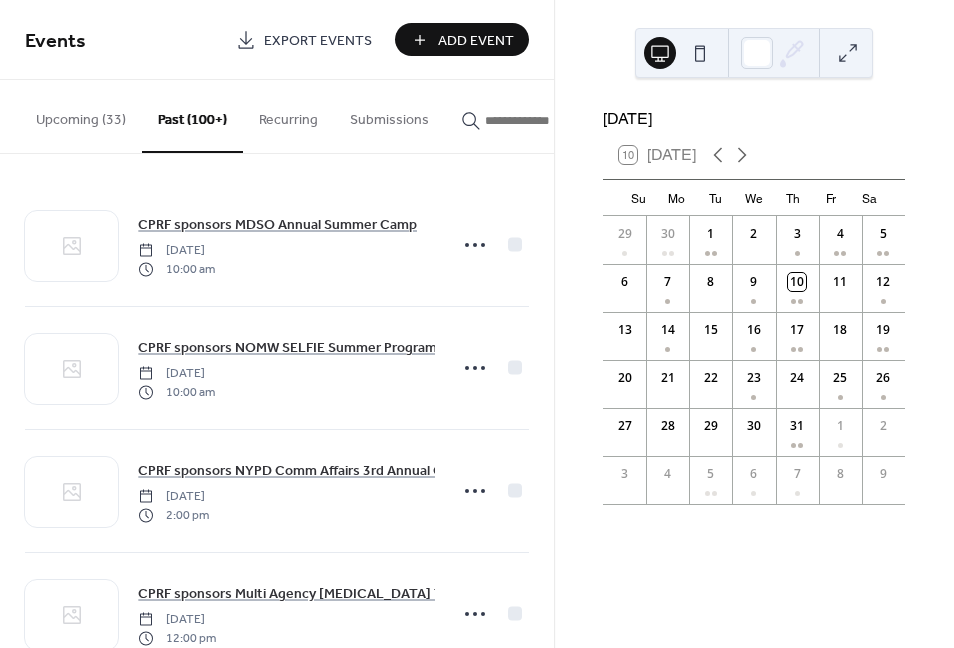 click on "Add Event" at bounding box center [476, 41] 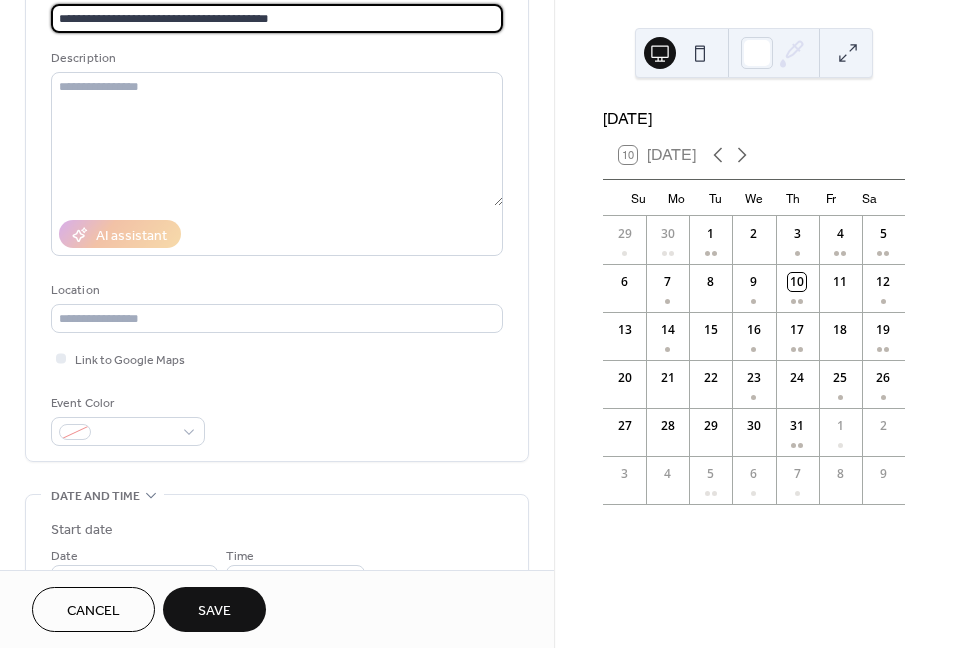 scroll, scrollTop: 160, scrollLeft: 0, axis: vertical 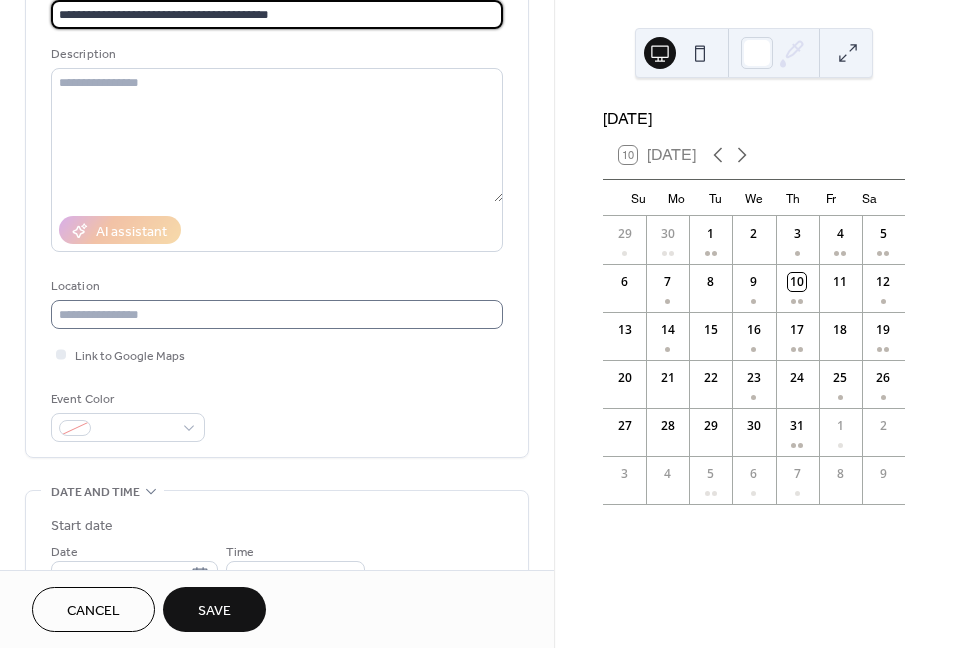 type on "**********" 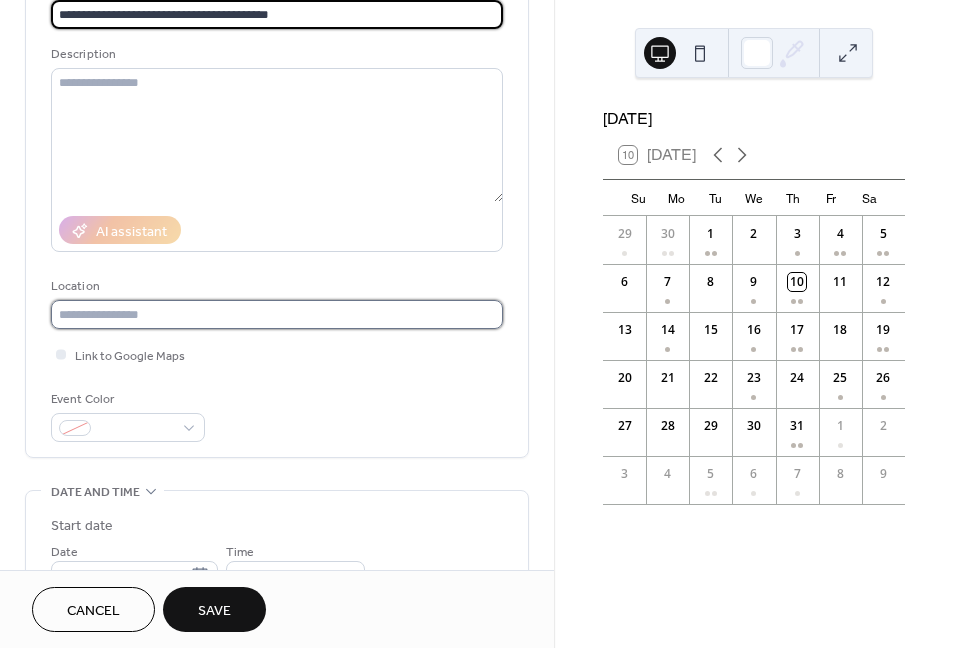 click at bounding box center [277, 314] 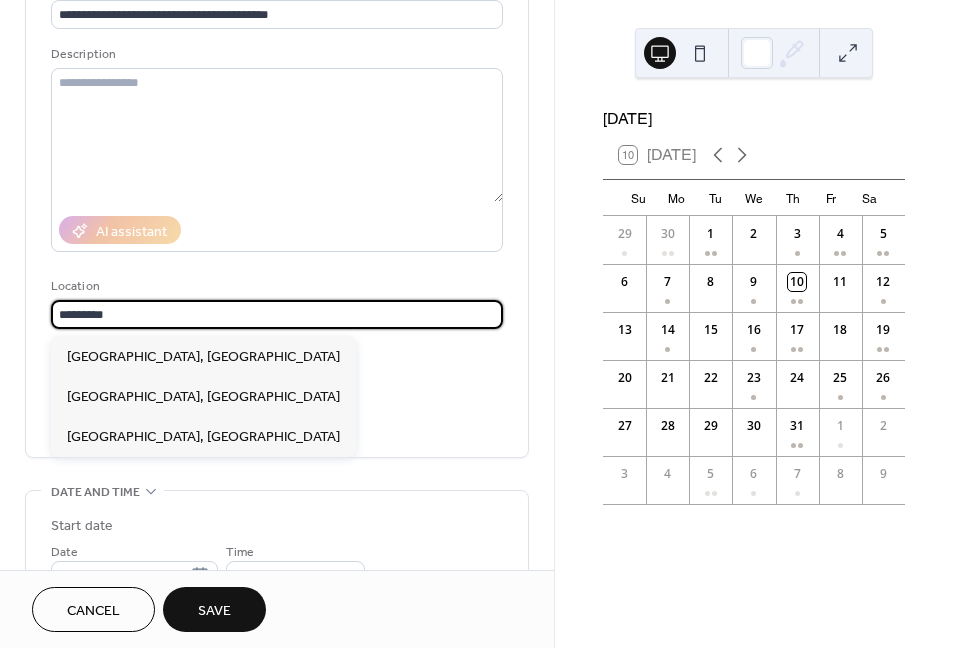 type on "*********" 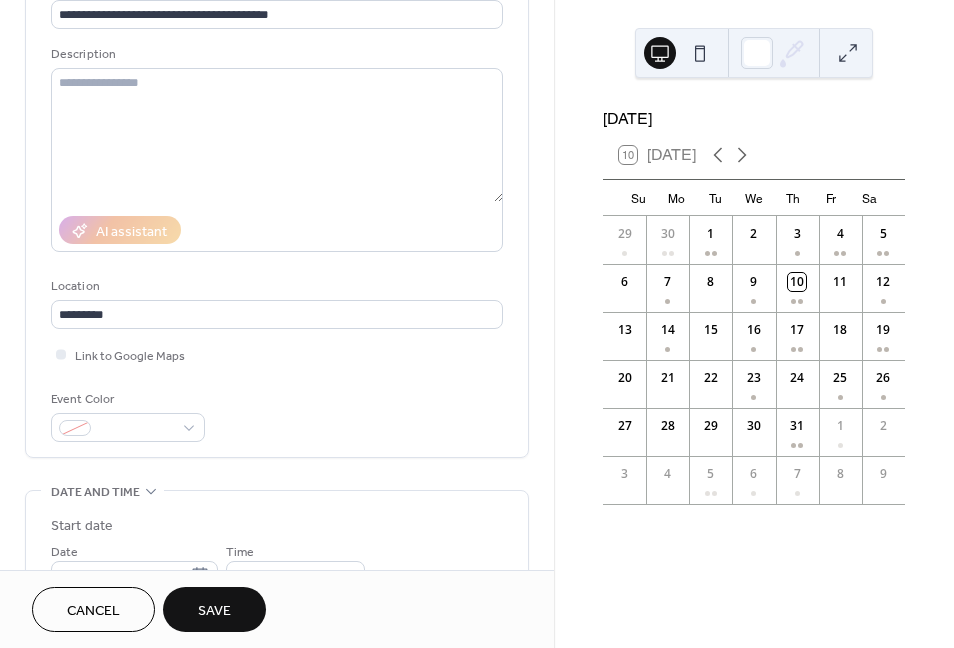 click on "Event Color" at bounding box center [277, 415] 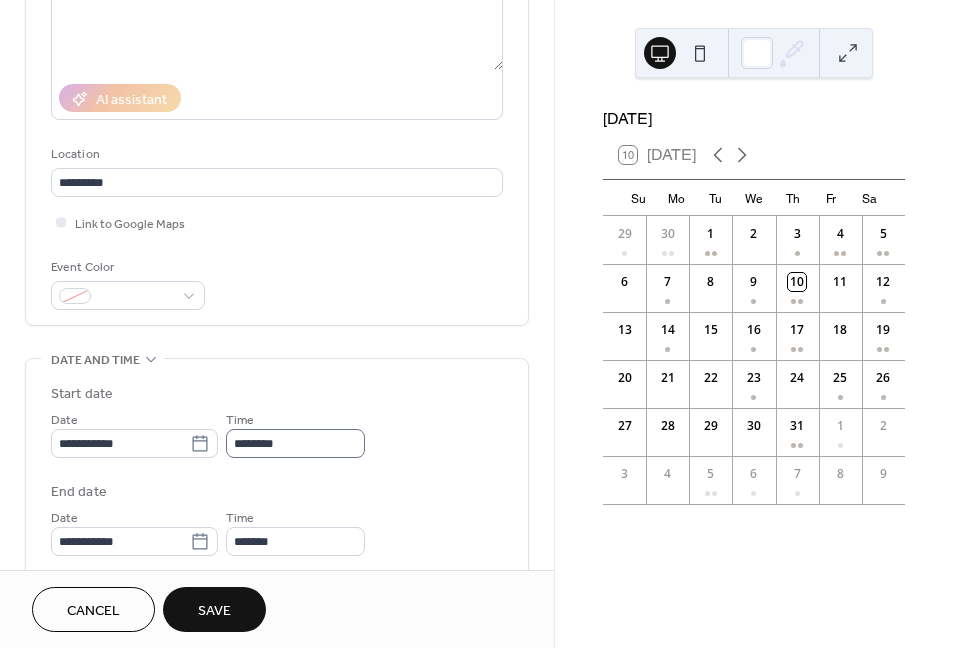 scroll, scrollTop: 304, scrollLeft: 0, axis: vertical 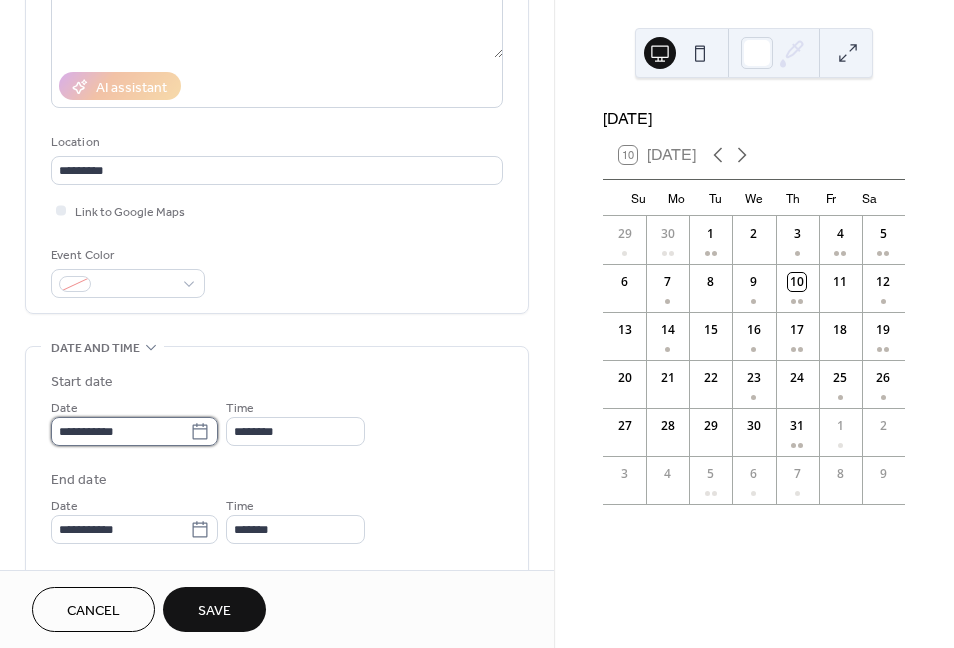 click on "**********" at bounding box center [120, 431] 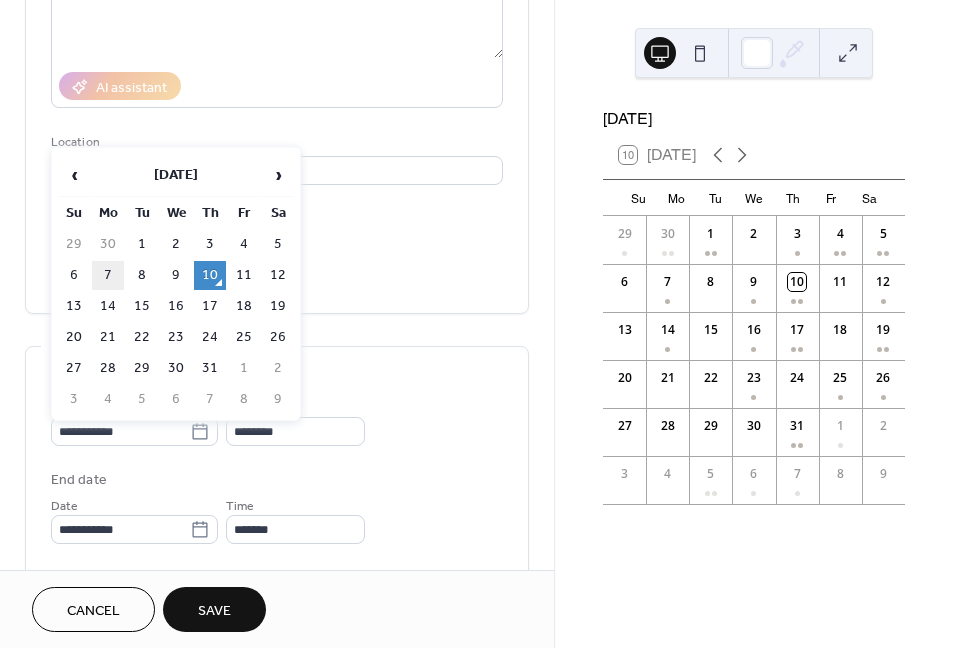 click on "7" at bounding box center [108, 275] 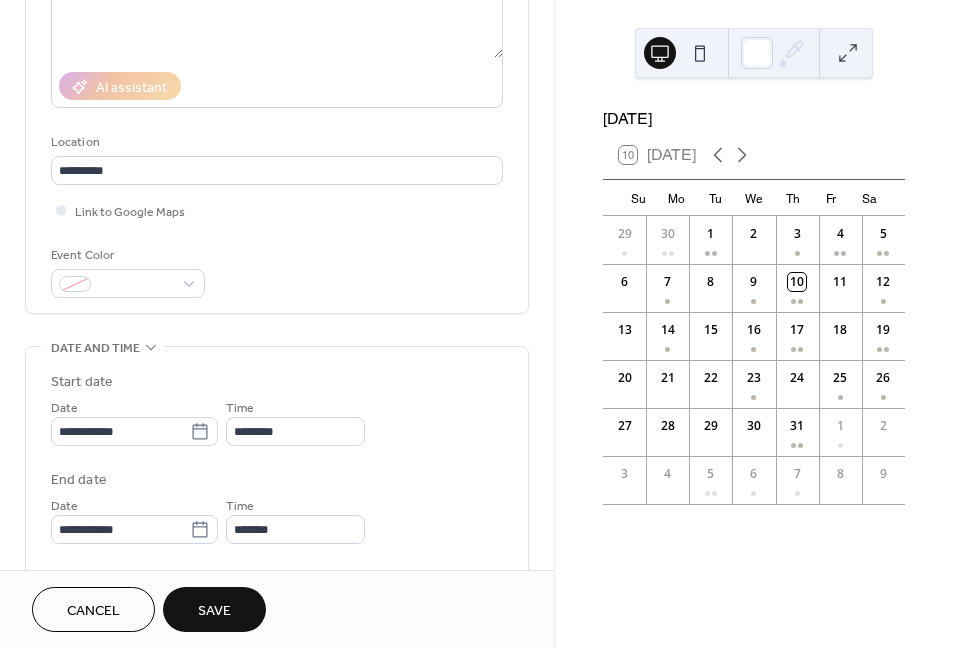 type on "**********" 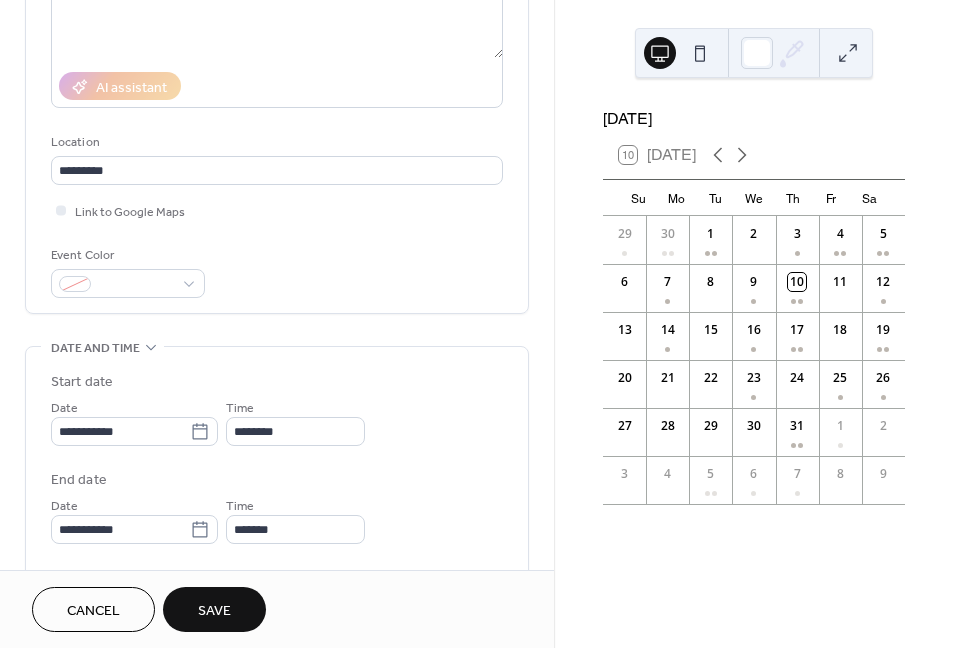 type on "**********" 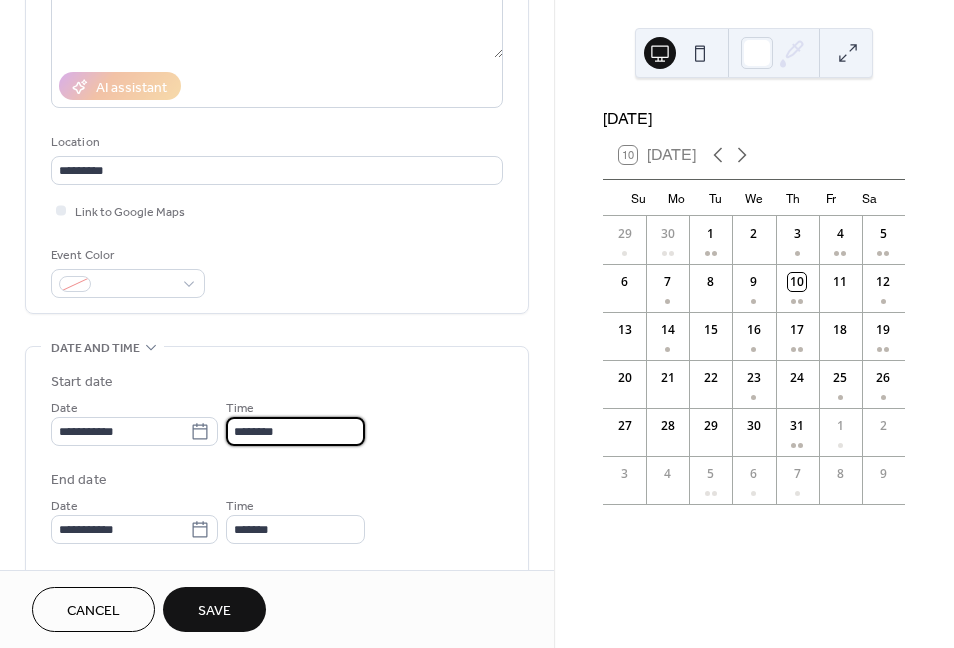 click on "********" at bounding box center (295, 431) 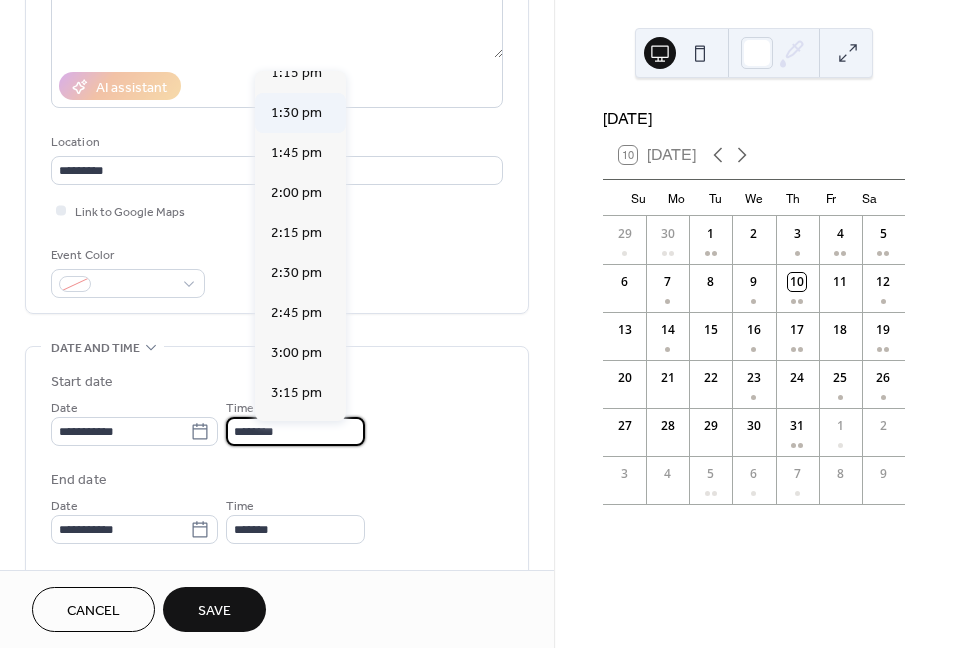 scroll, scrollTop: 2169, scrollLeft: 0, axis: vertical 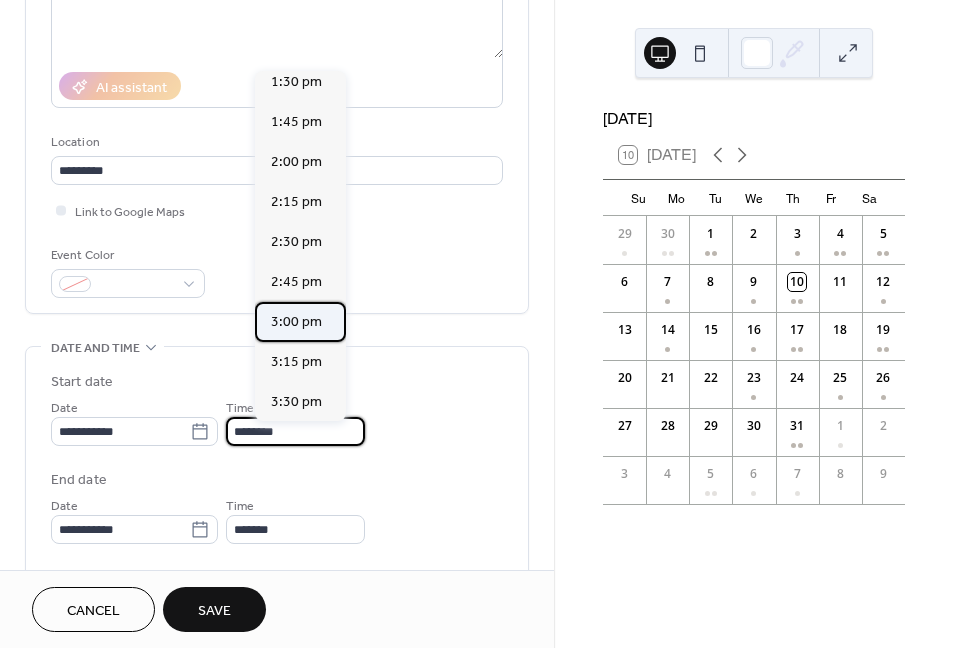 click on "3:00 pm" at bounding box center (296, 322) 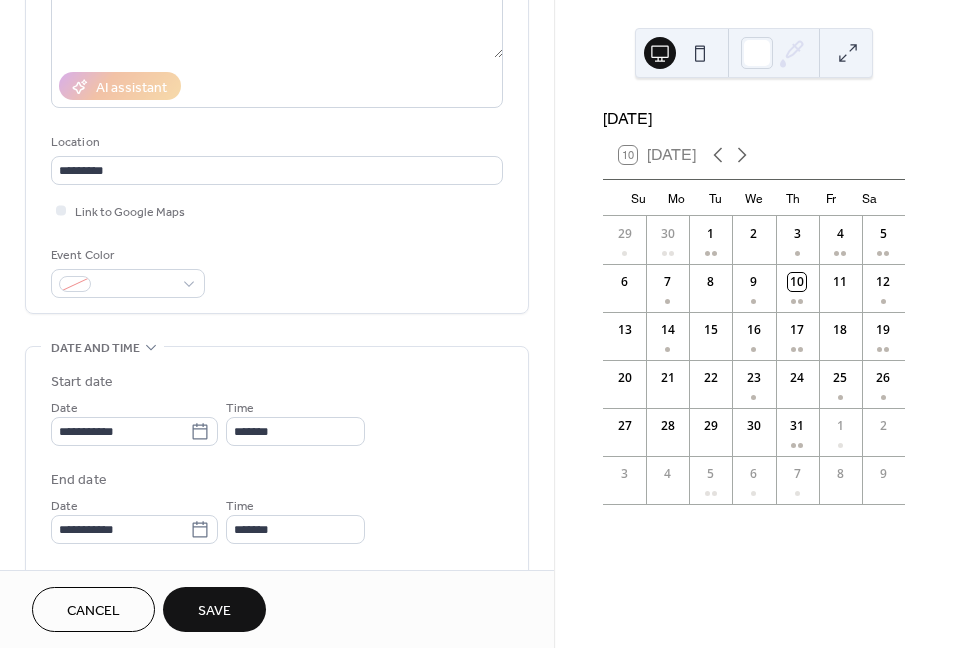 type on "*******" 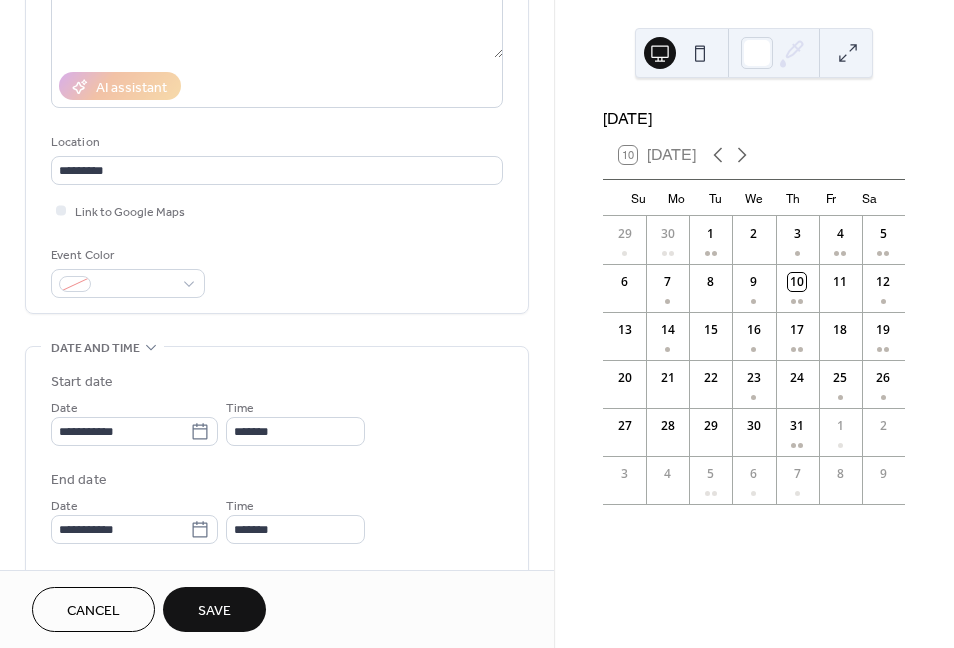 type on "*******" 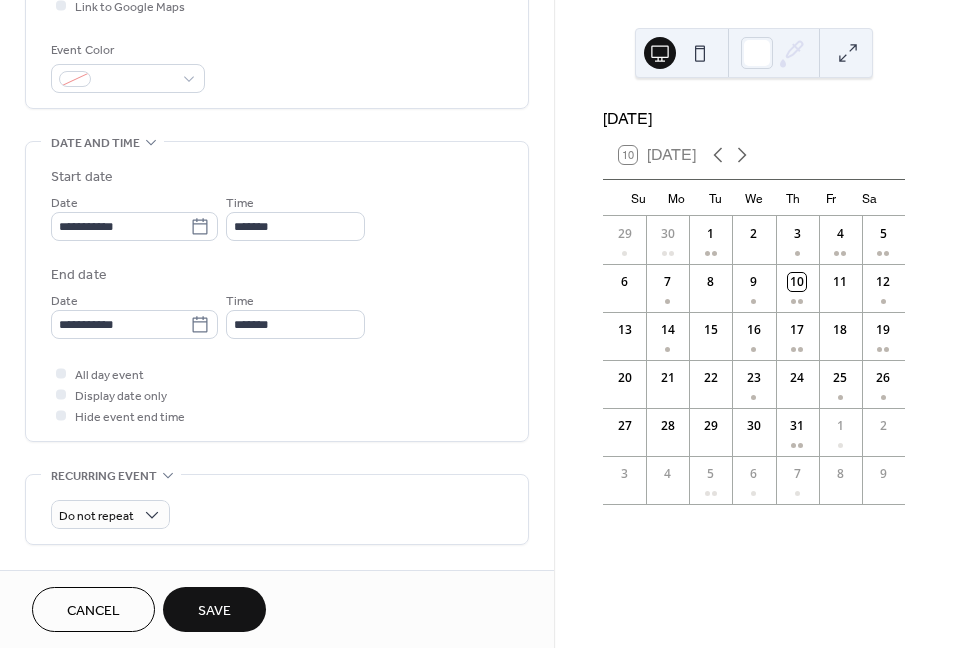 scroll, scrollTop: 561, scrollLeft: 0, axis: vertical 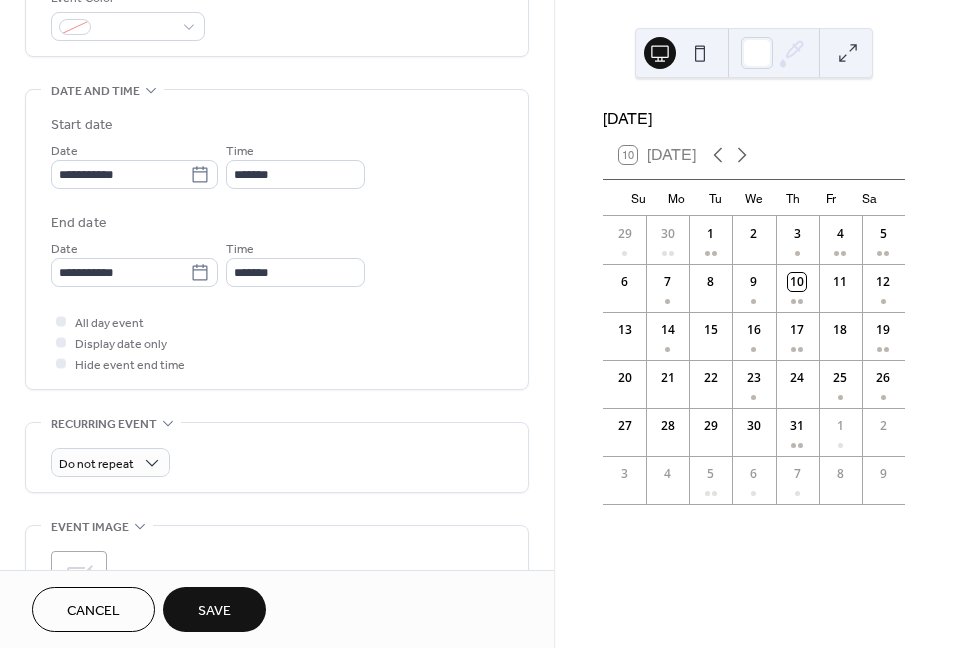 click on "Save" at bounding box center (214, 609) 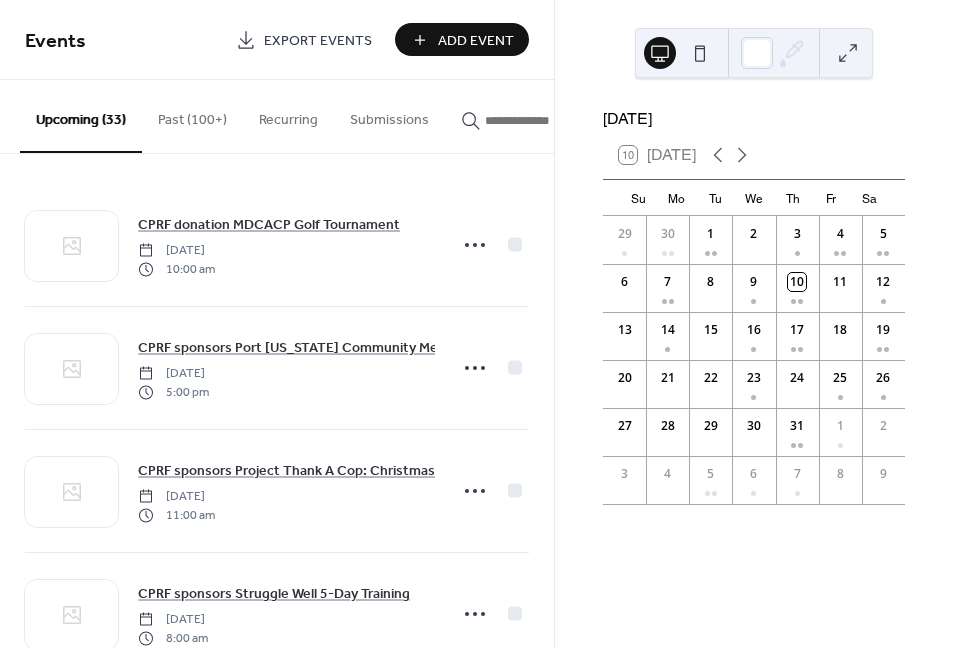 click on "Past  (100+)" at bounding box center [192, 115] 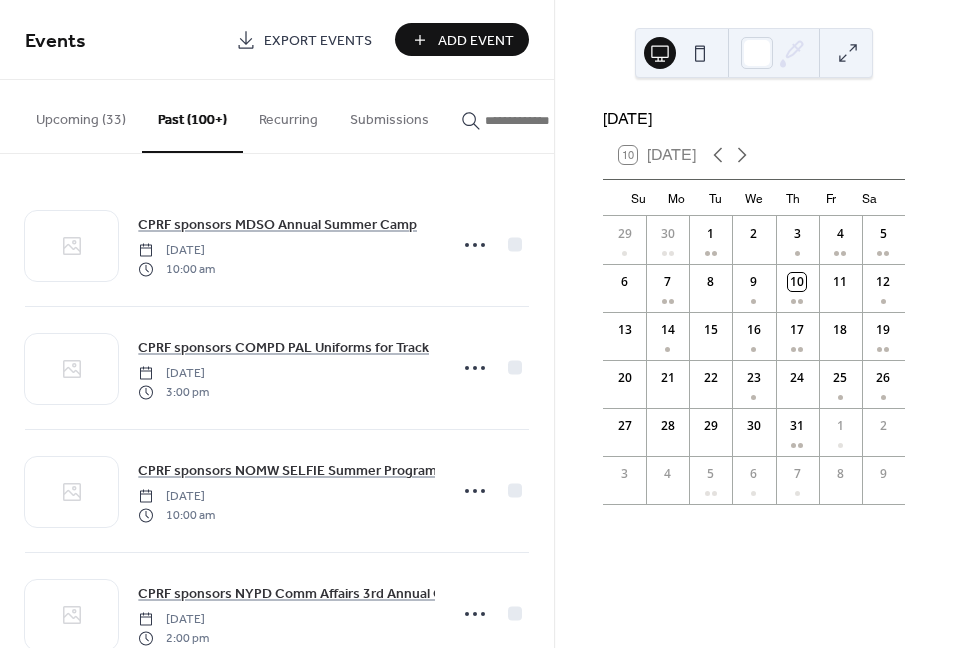 click on "Upcoming  (33)" at bounding box center [81, 115] 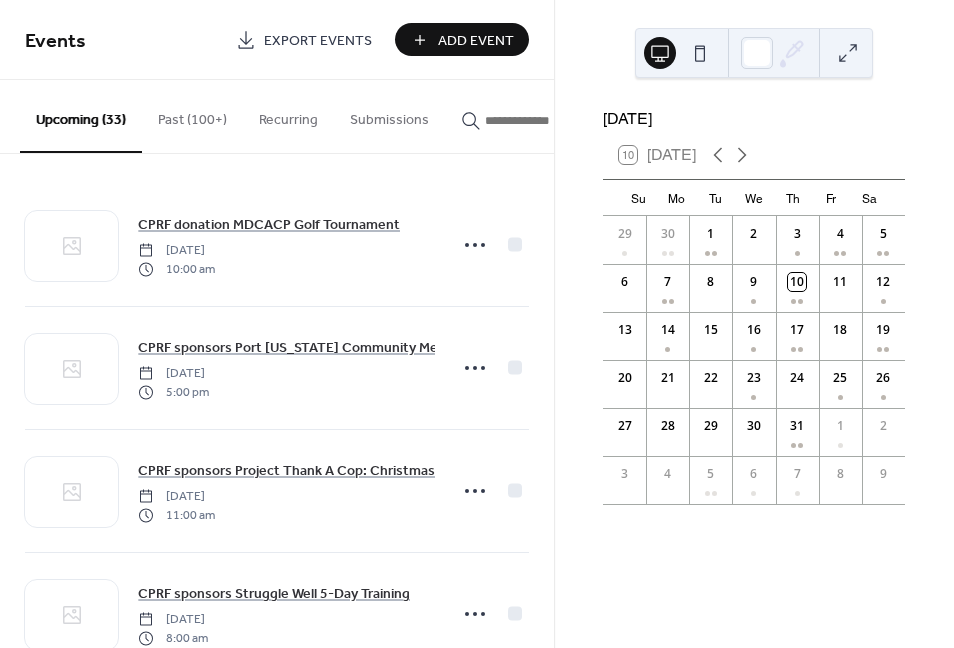 click on "Add Event" at bounding box center [476, 41] 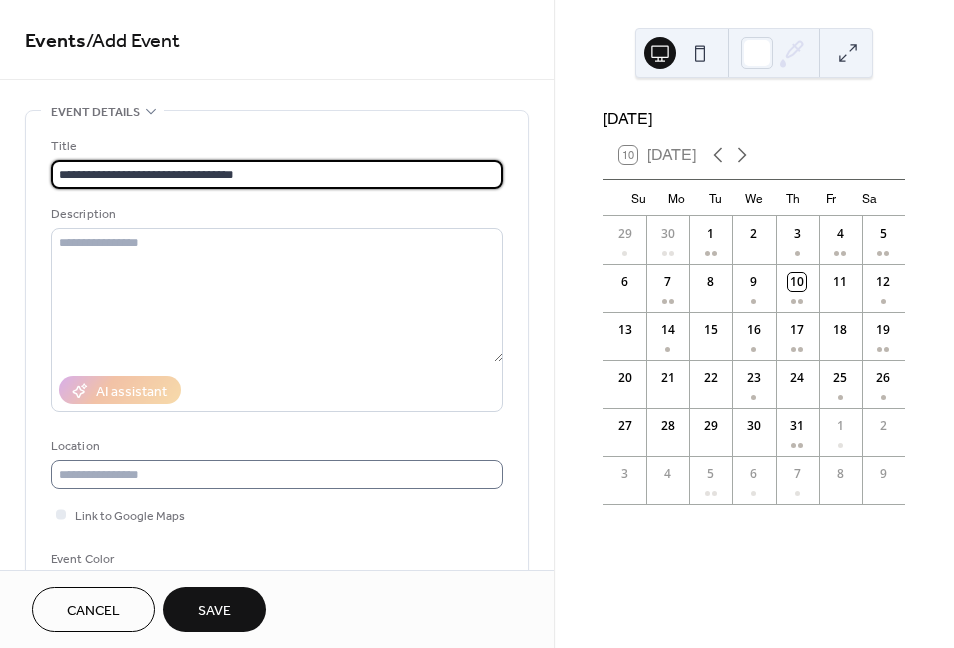 type on "**********" 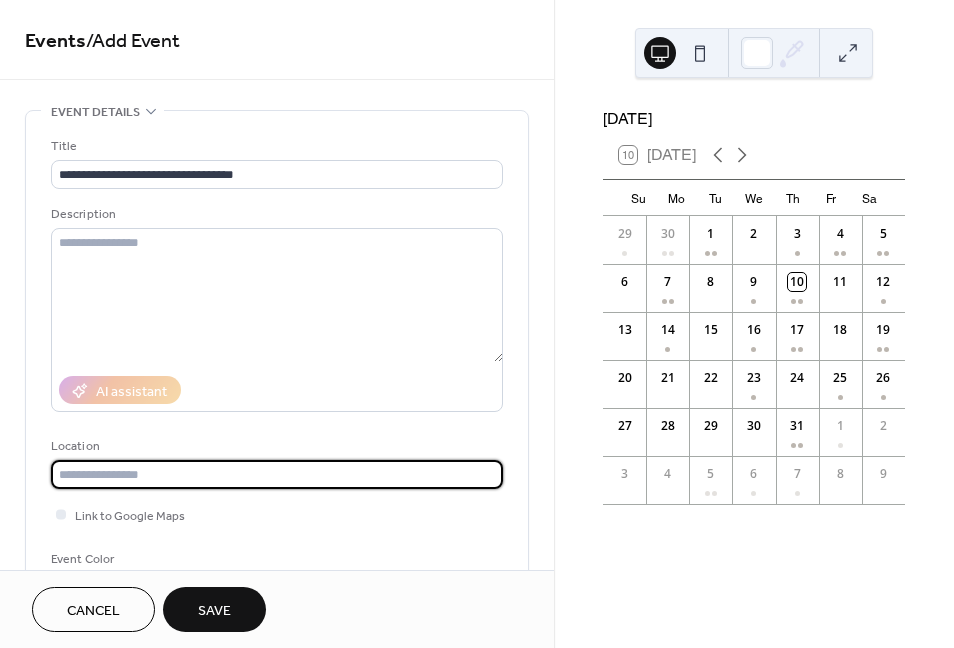 click at bounding box center [277, 474] 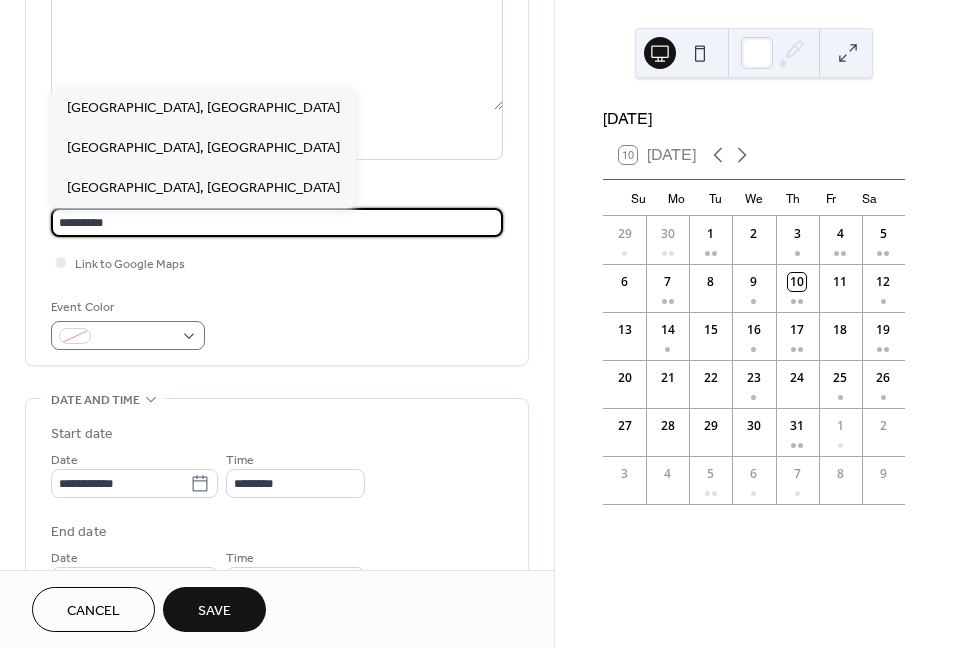 scroll, scrollTop: 302, scrollLeft: 0, axis: vertical 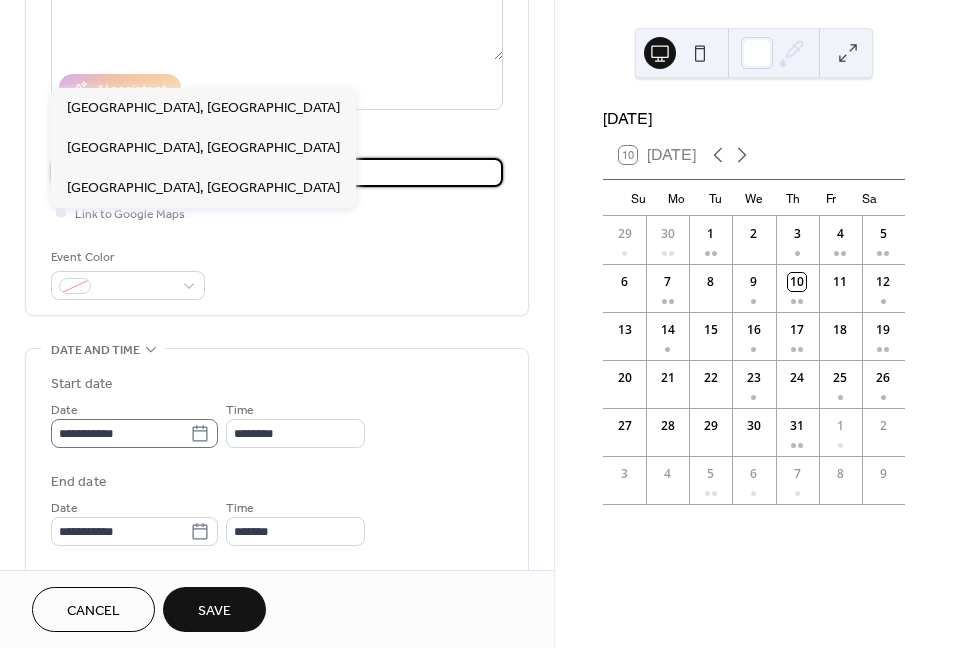 type on "*********" 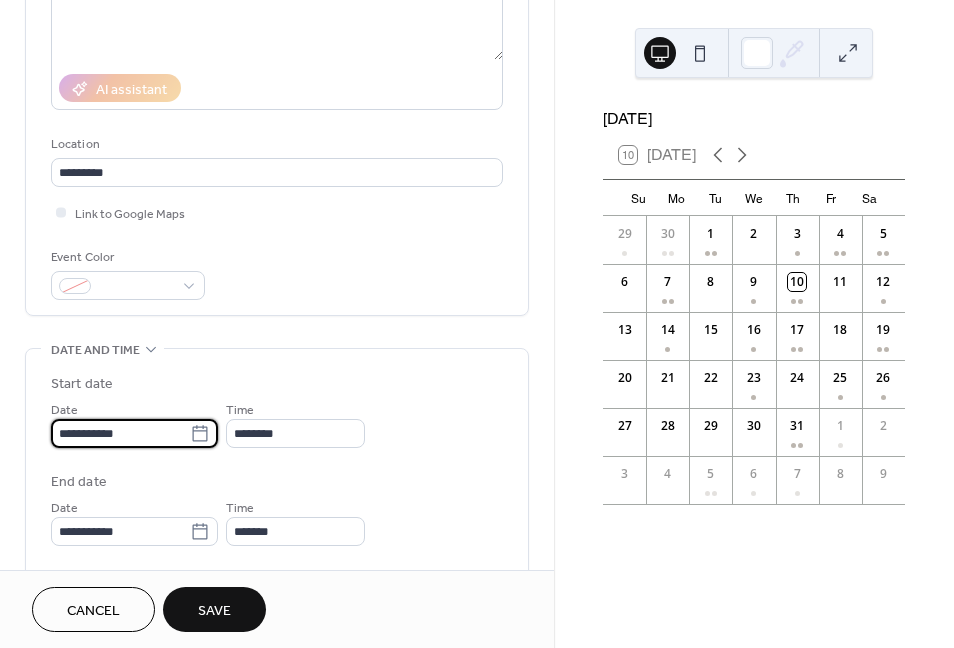 click on "**********" at bounding box center [120, 433] 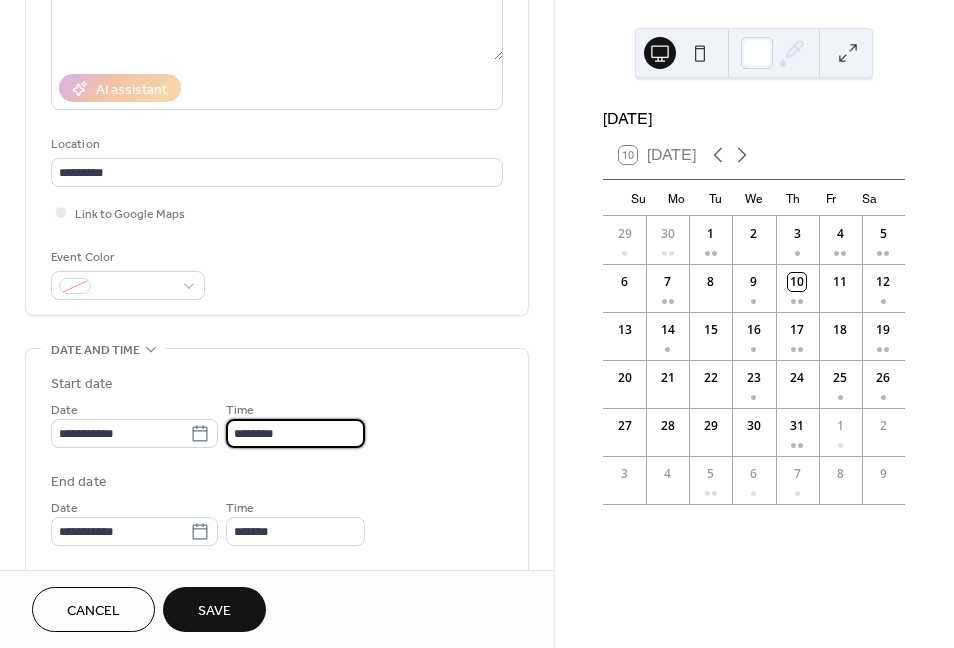 click on "********" at bounding box center (295, 433) 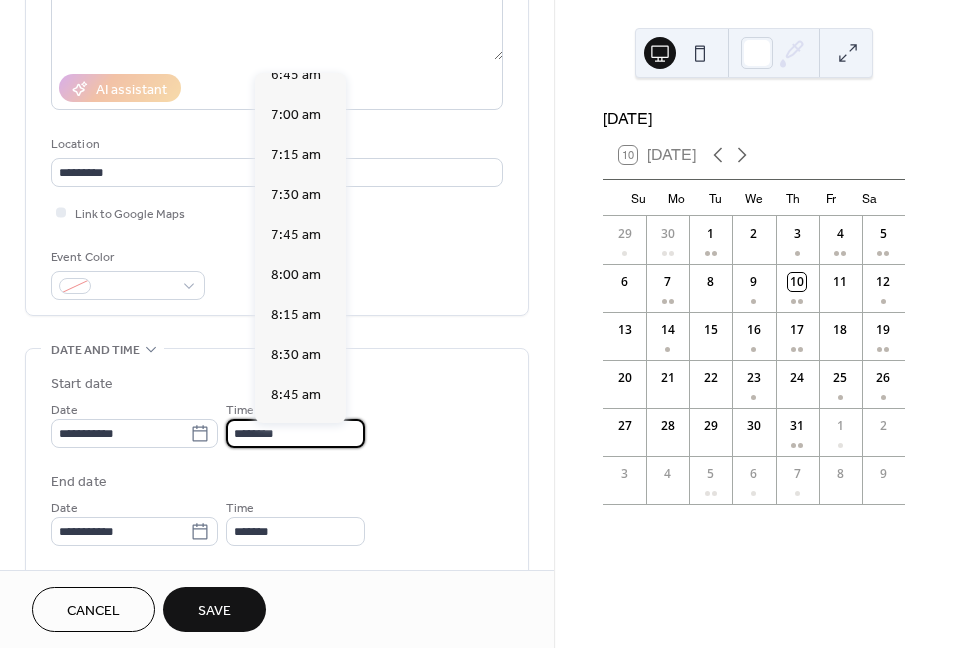 scroll, scrollTop: 1048, scrollLeft: 0, axis: vertical 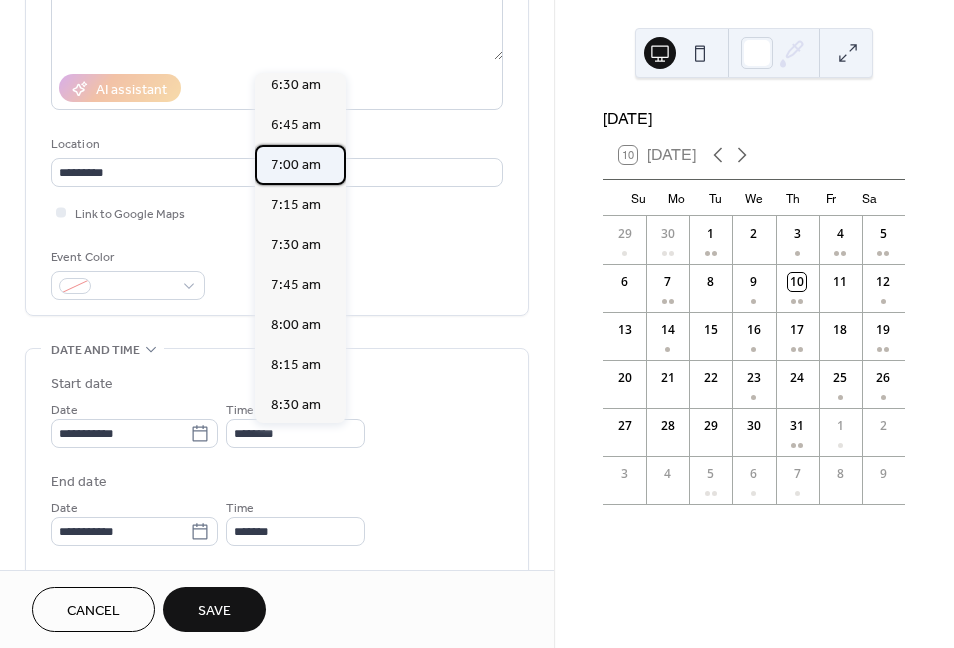click on "7:00 am" at bounding box center (296, 165) 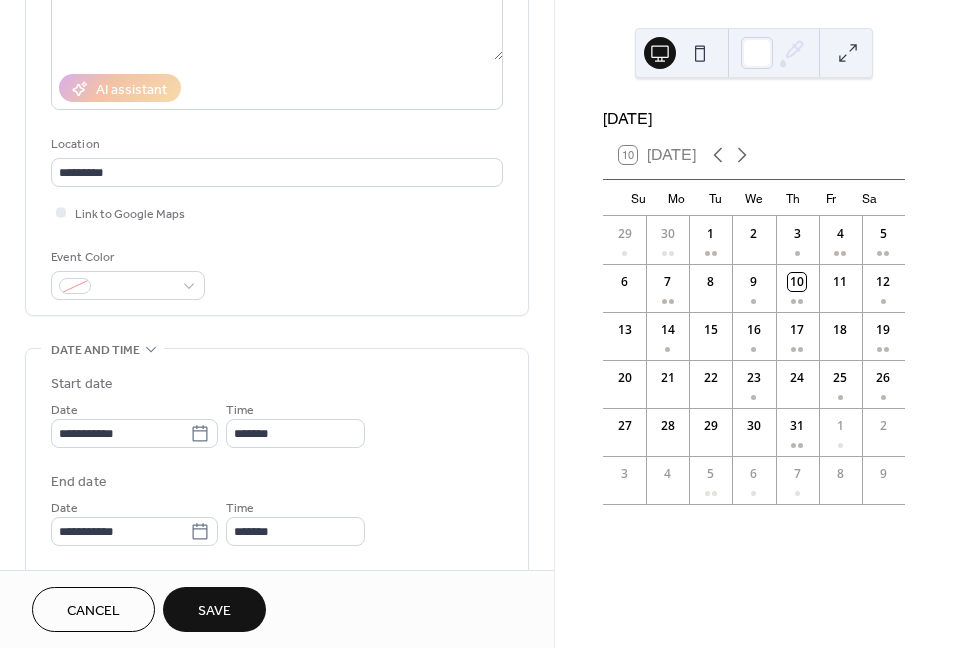 type on "*******" 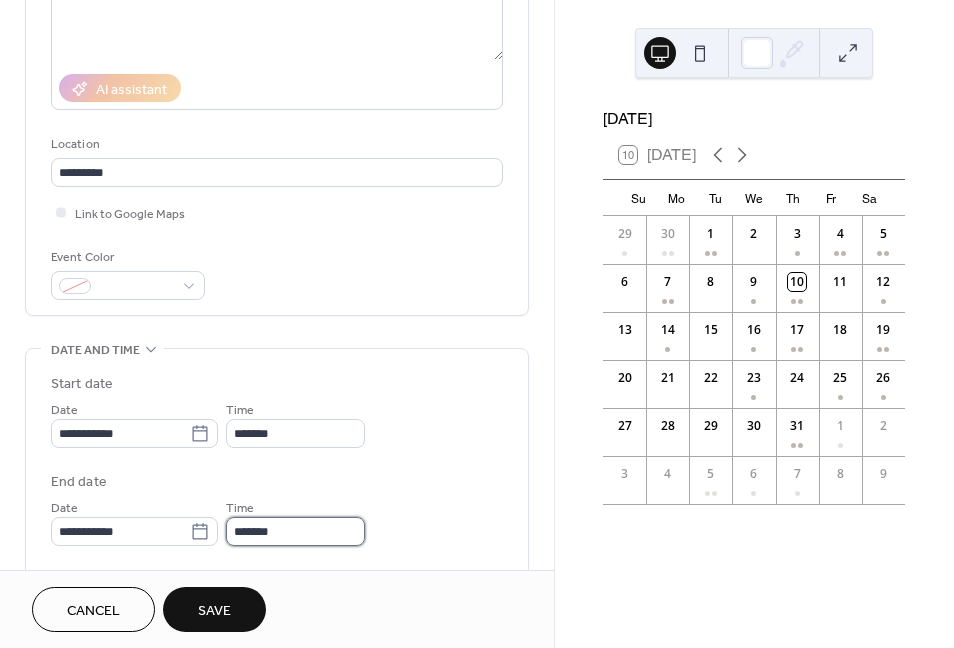 click on "*******" at bounding box center [295, 531] 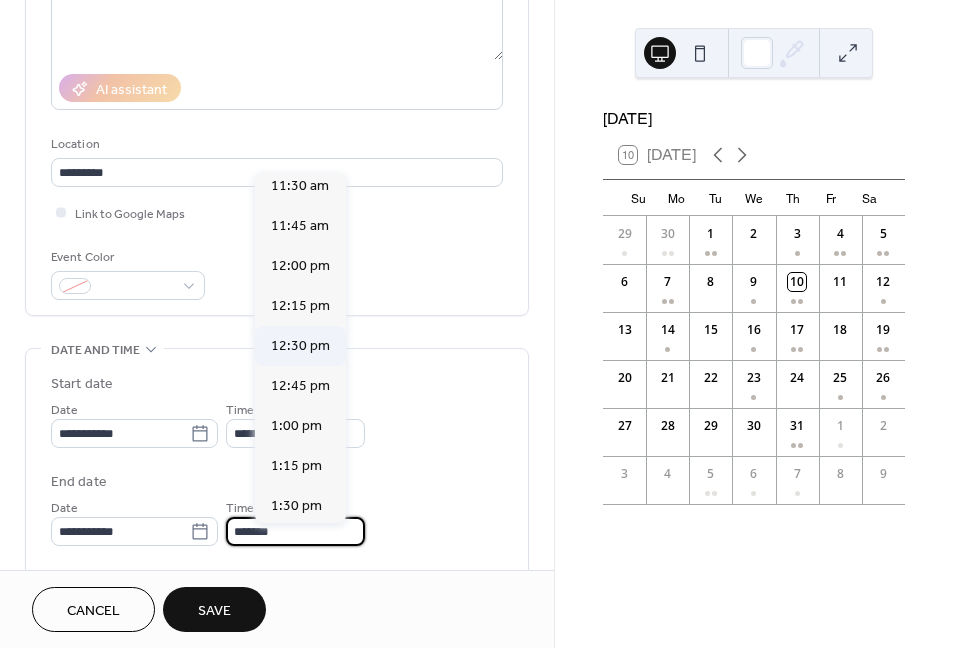 scroll, scrollTop: 691, scrollLeft: 0, axis: vertical 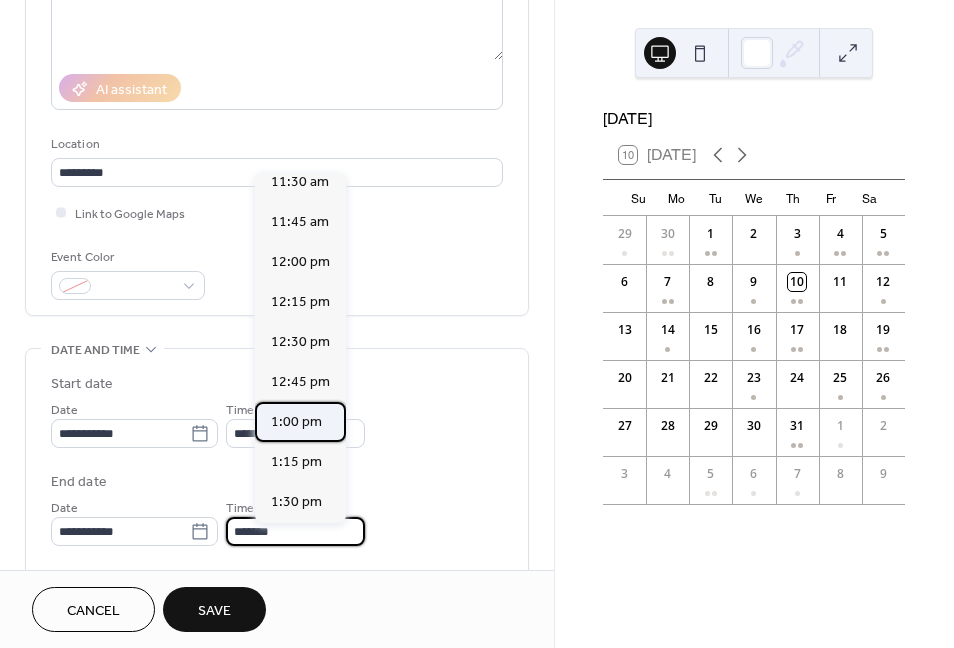 click on "1:00 pm" at bounding box center [296, 422] 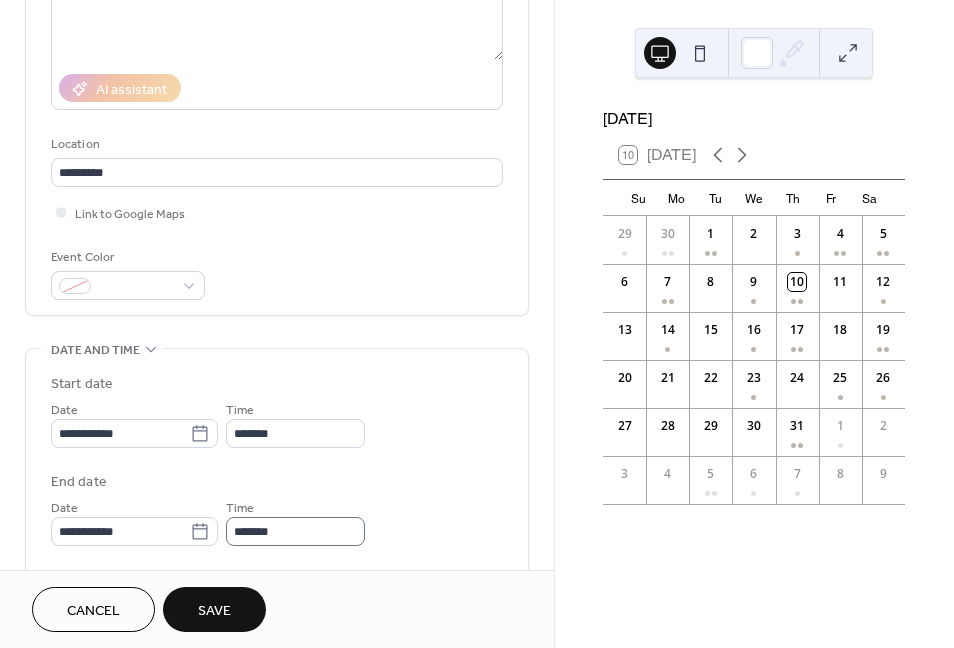 type on "*******" 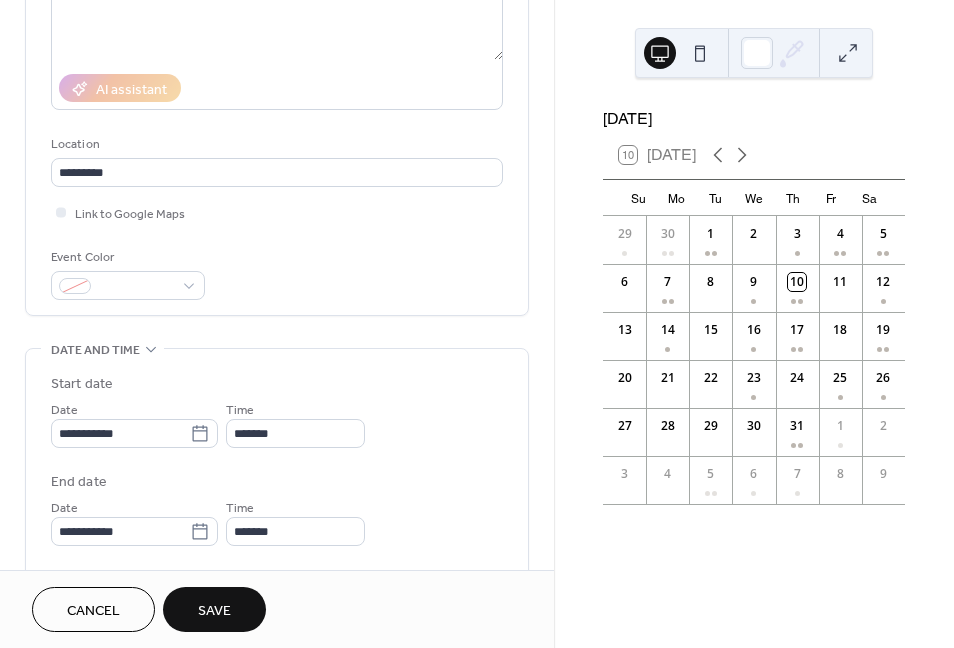 click on "Save" at bounding box center (214, 609) 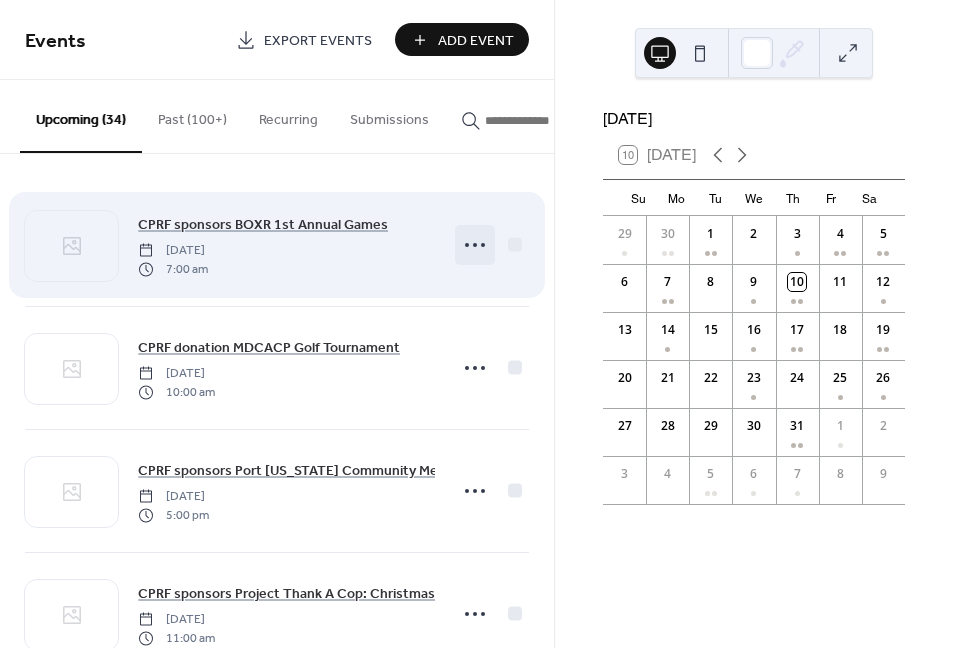 click 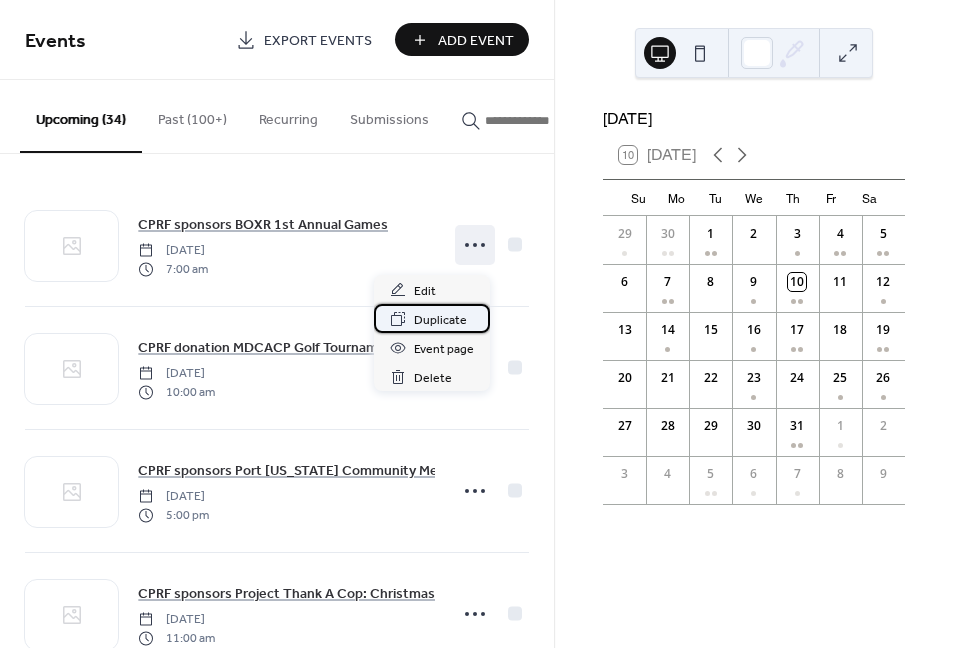 click on "Duplicate" at bounding box center (440, 320) 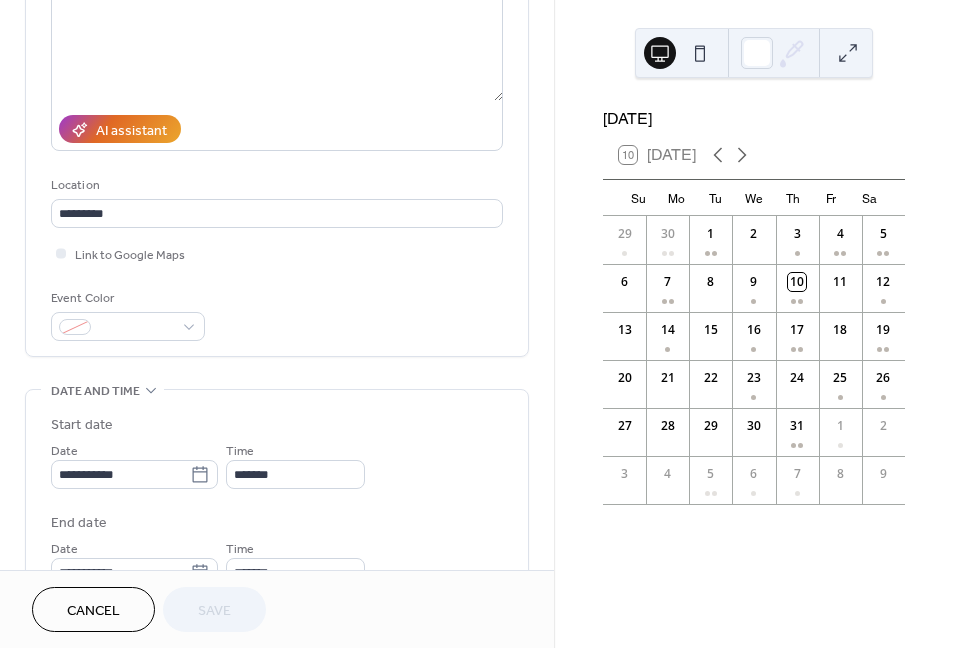 scroll, scrollTop: 312, scrollLeft: 0, axis: vertical 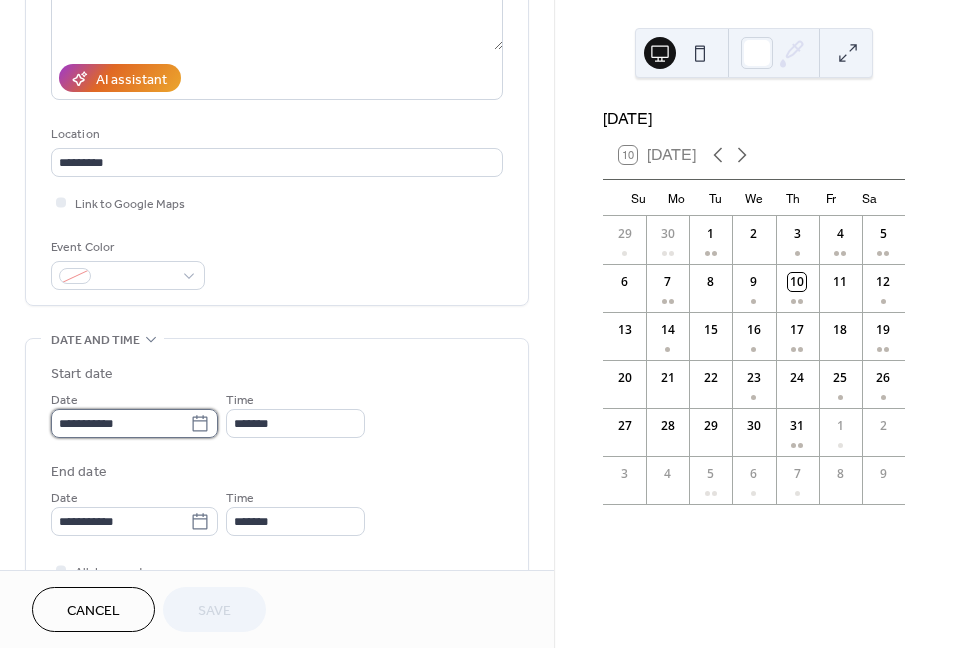 click on "**********" at bounding box center [120, 423] 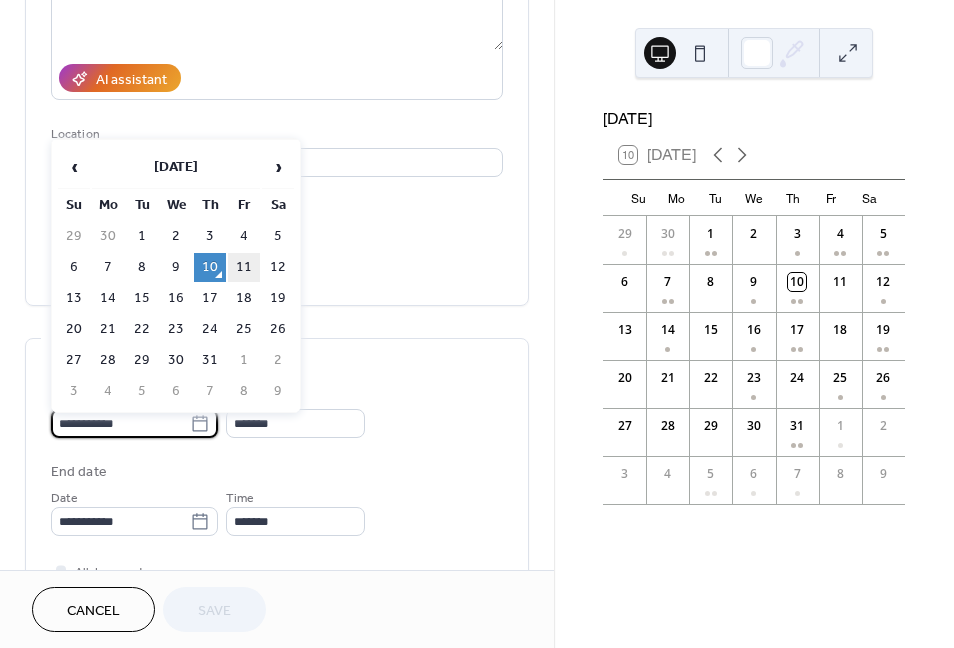 click on "11" at bounding box center (244, 267) 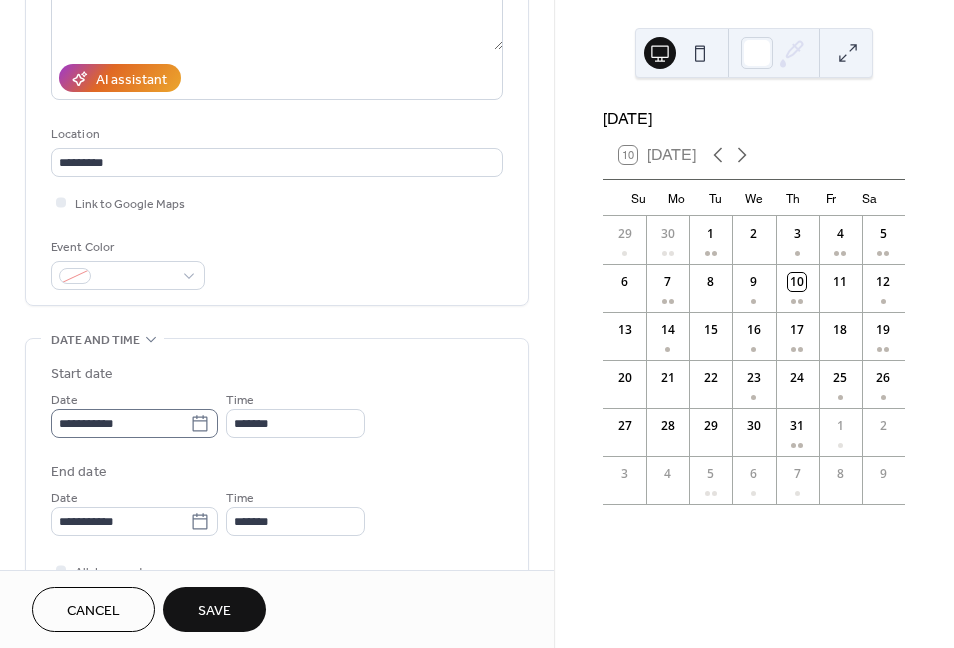 type on "**********" 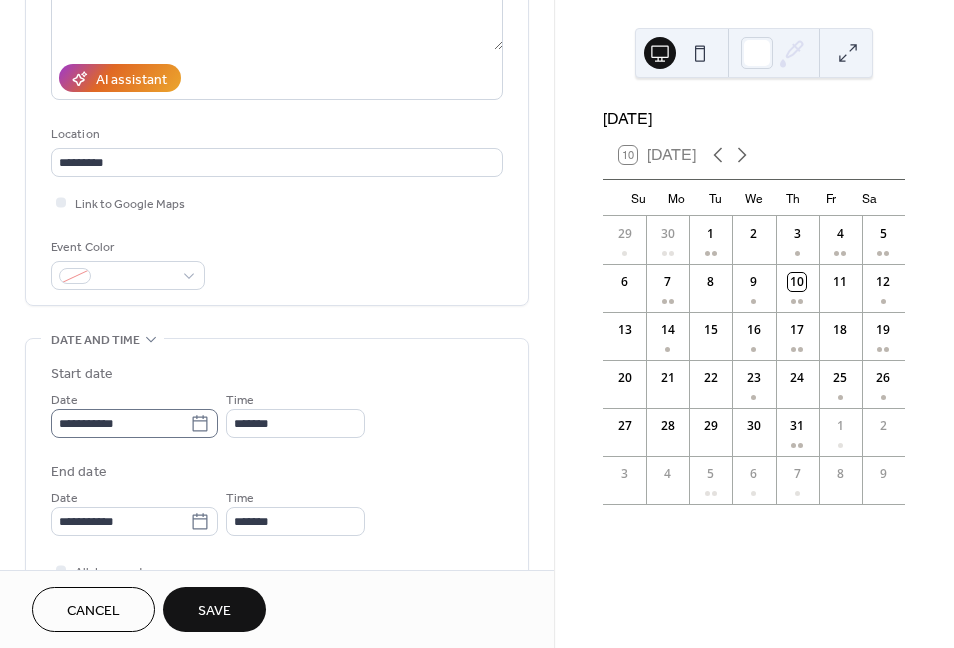 type on "**********" 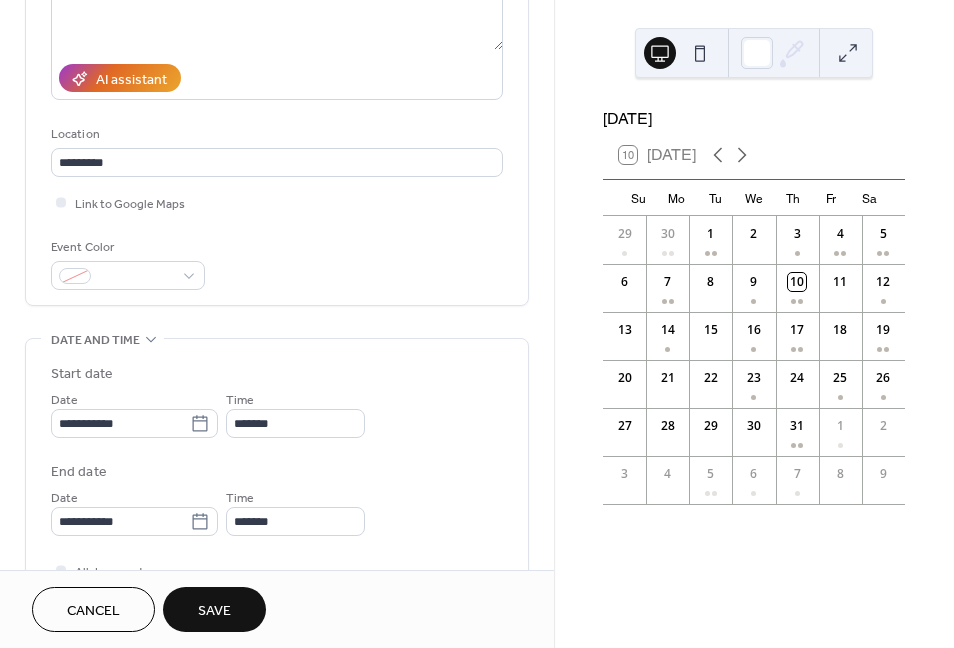 click on "Save" at bounding box center [214, 609] 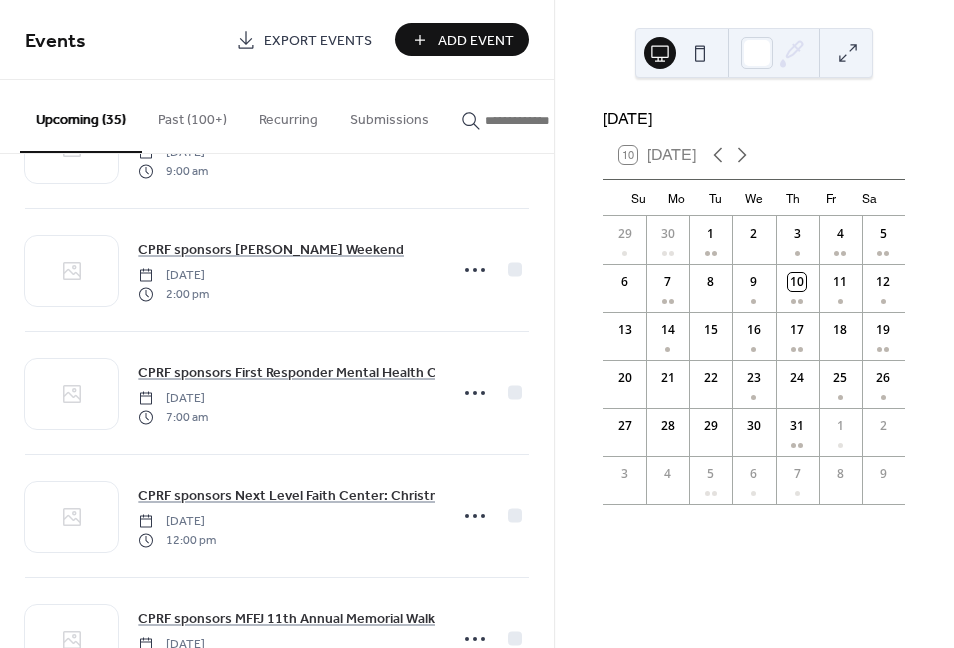 scroll, scrollTop: 972, scrollLeft: 0, axis: vertical 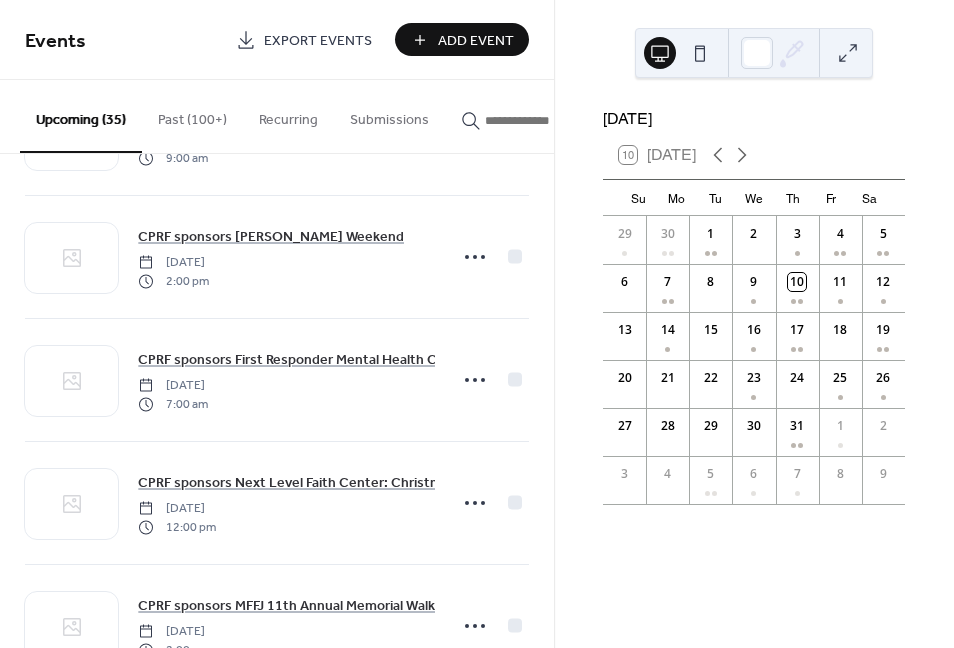click on "Add Event" at bounding box center [476, 41] 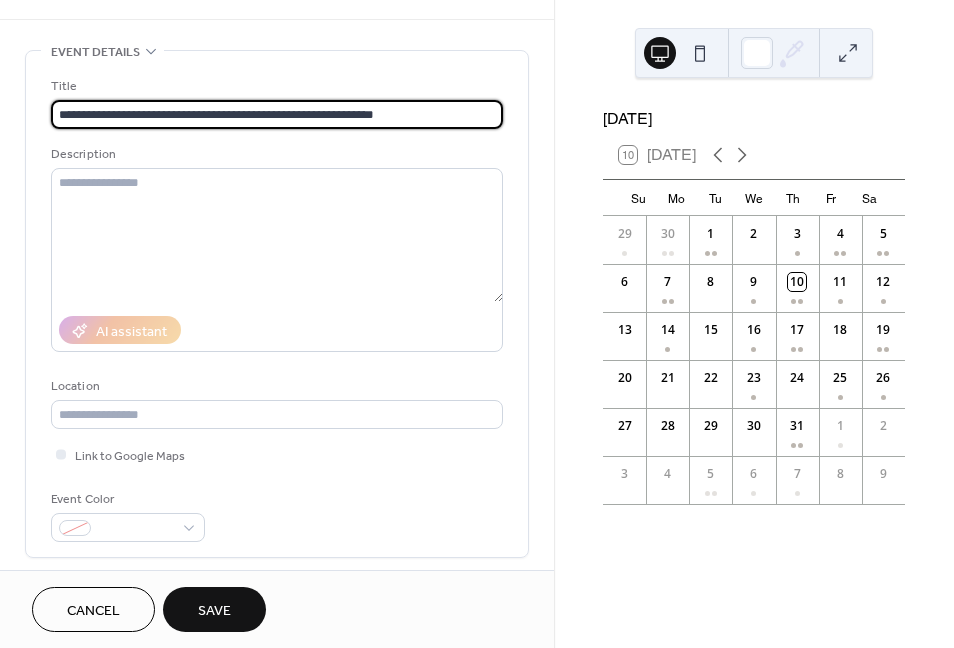 scroll, scrollTop: 59, scrollLeft: 0, axis: vertical 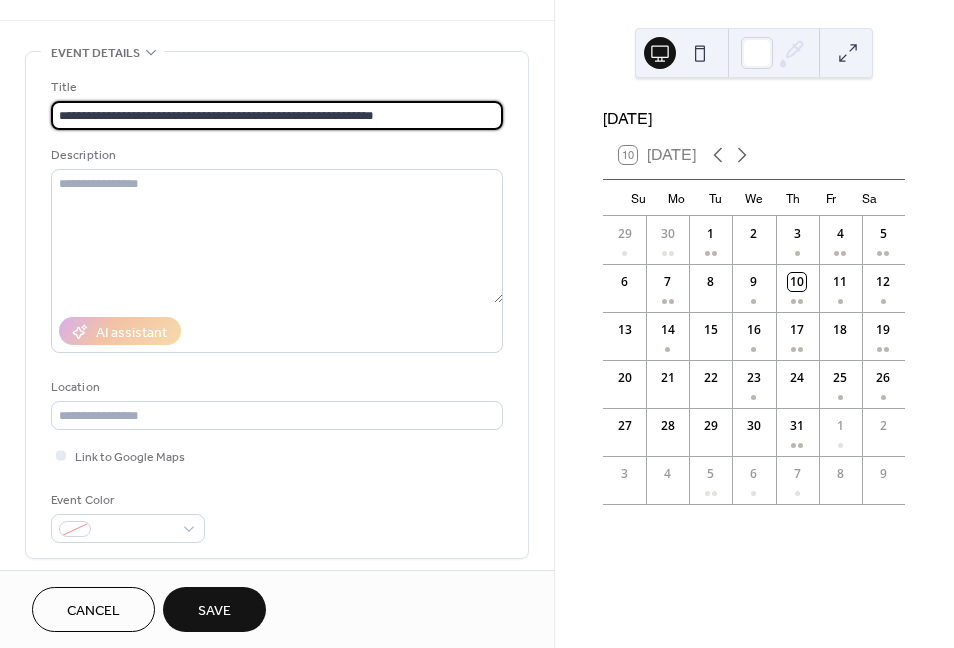 click on "**********" at bounding box center (277, 115) 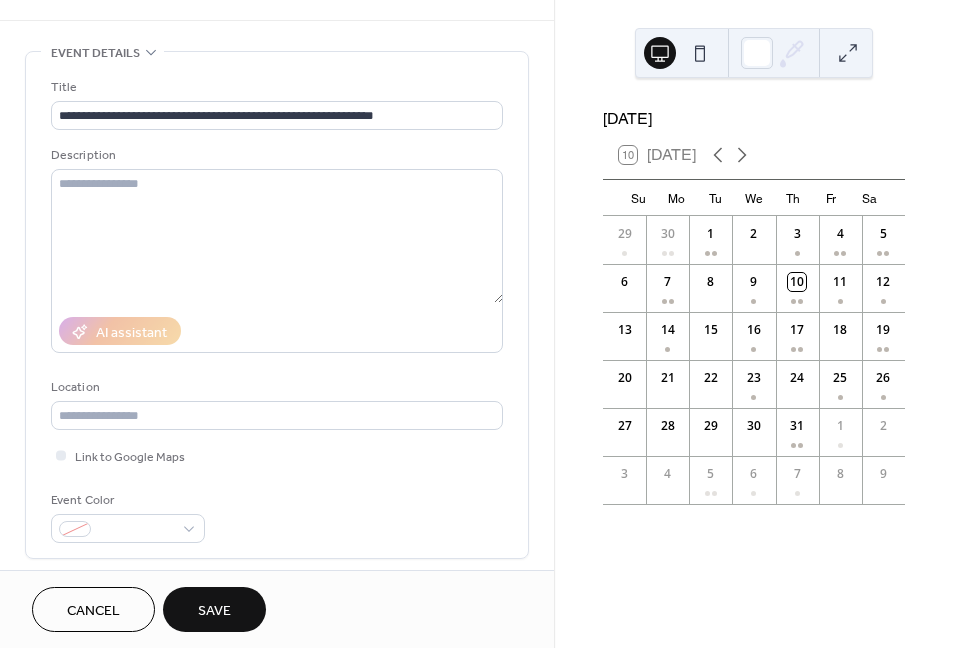 click on "Description" at bounding box center [275, 155] 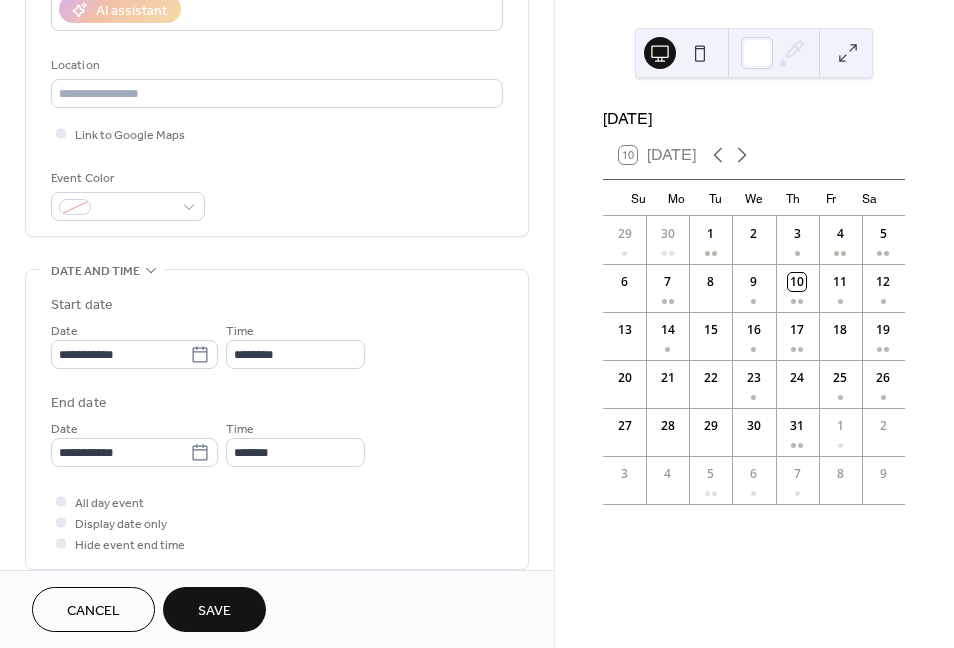 scroll, scrollTop: 411, scrollLeft: 0, axis: vertical 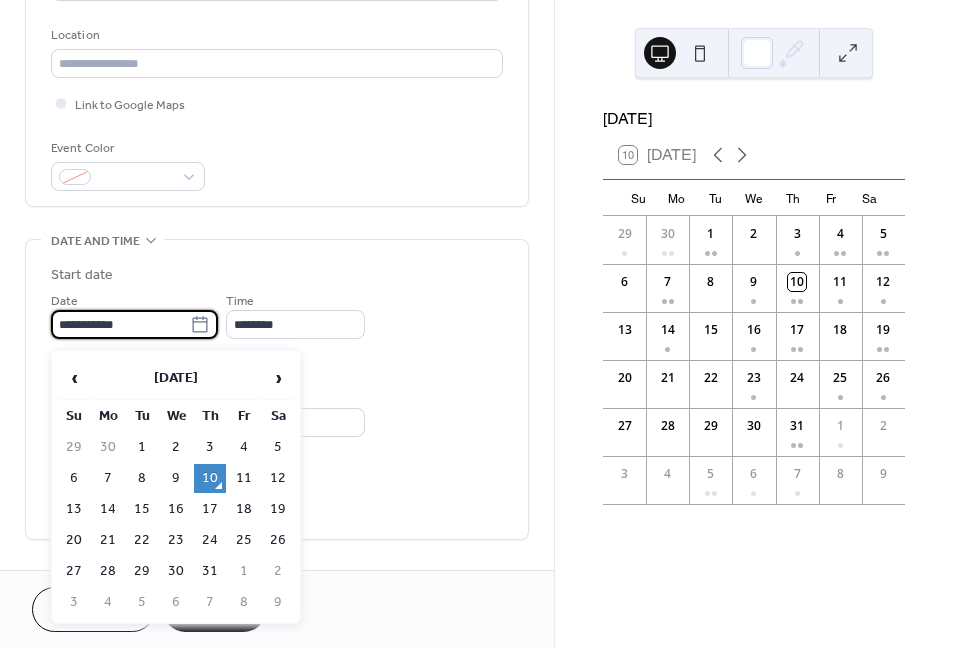 click on "**********" at bounding box center [120, 324] 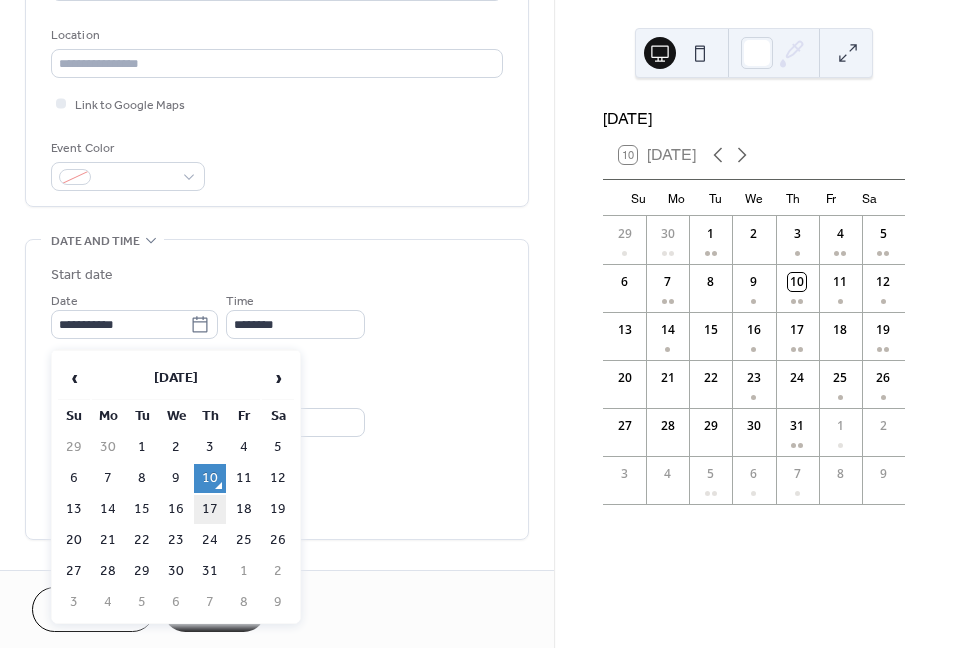click on "17" at bounding box center (210, 509) 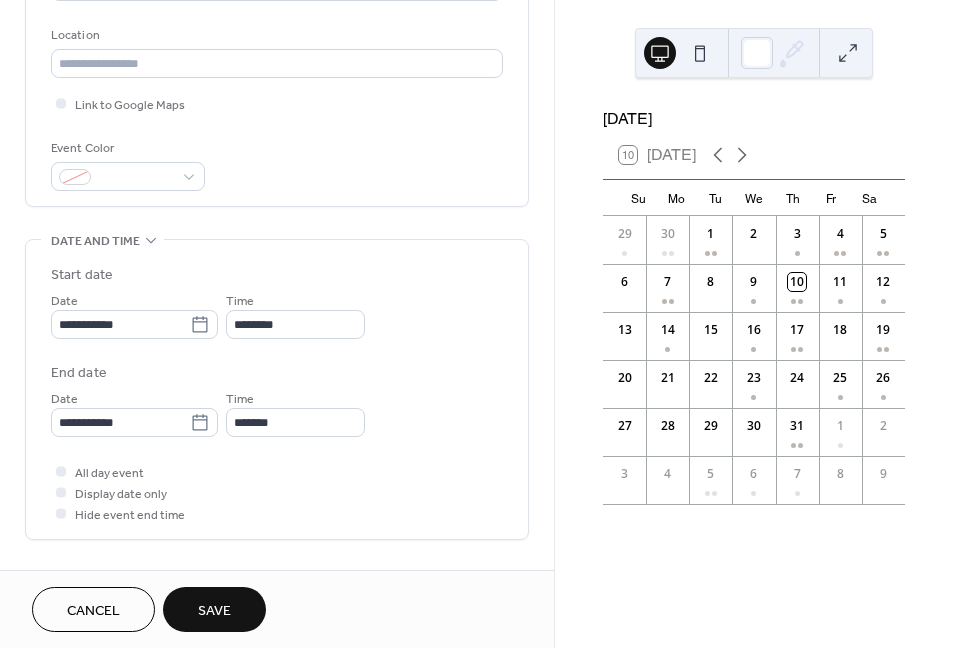 type on "**********" 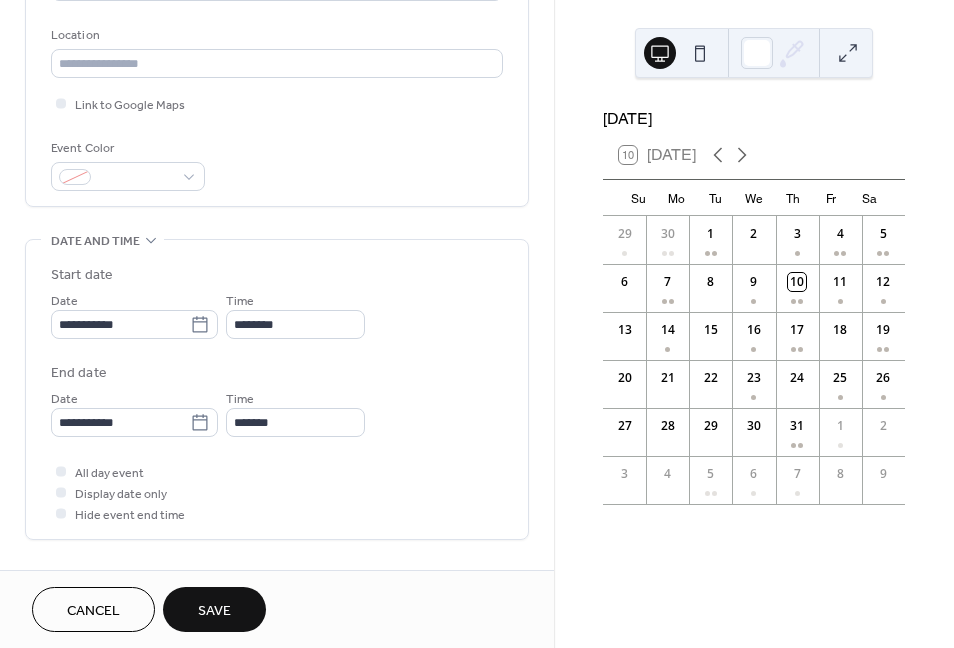 type on "**********" 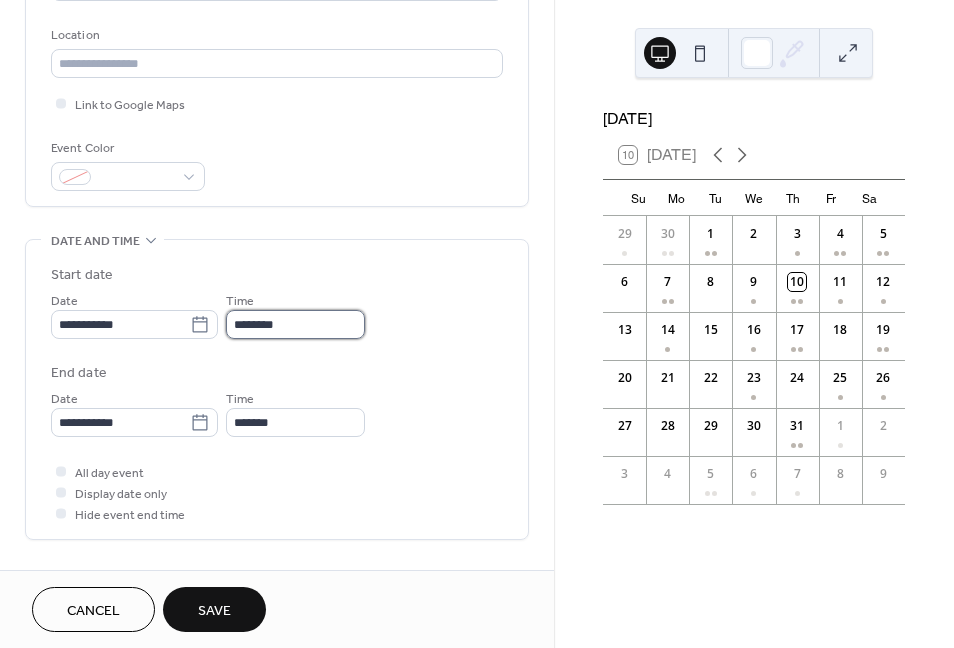 click on "********" at bounding box center [295, 324] 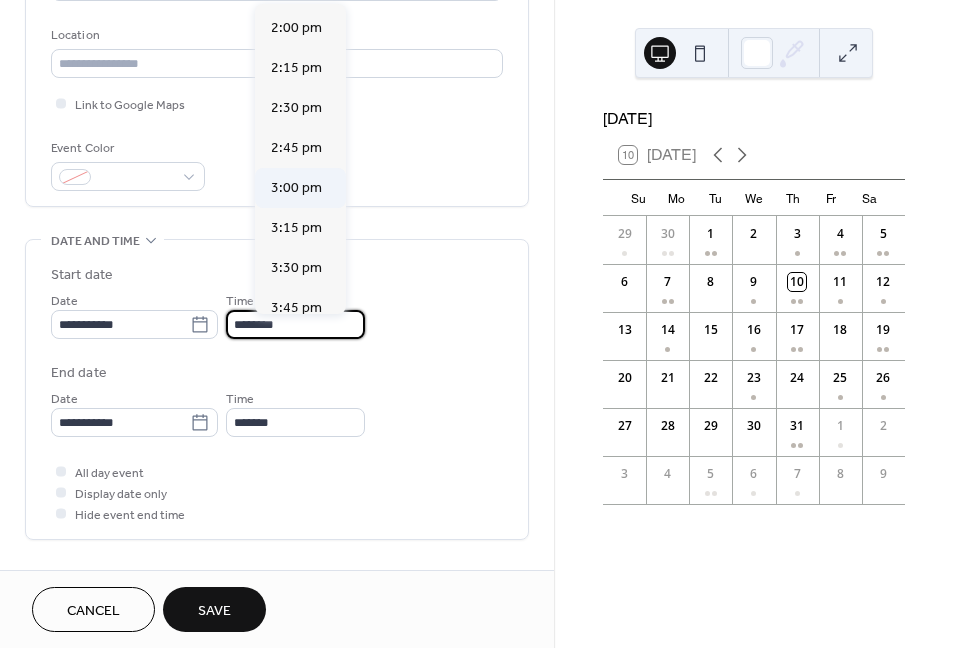 scroll, scrollTop: 2244, scrollLeft: 0, axis: vertical 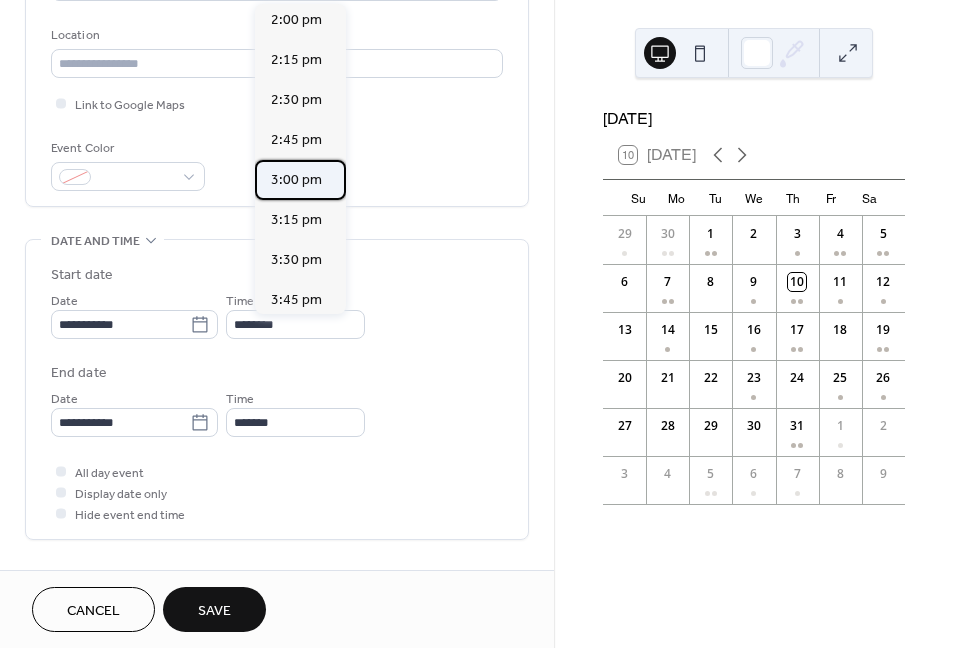 click on "3:00 pm" at bounding box center (296, 180) 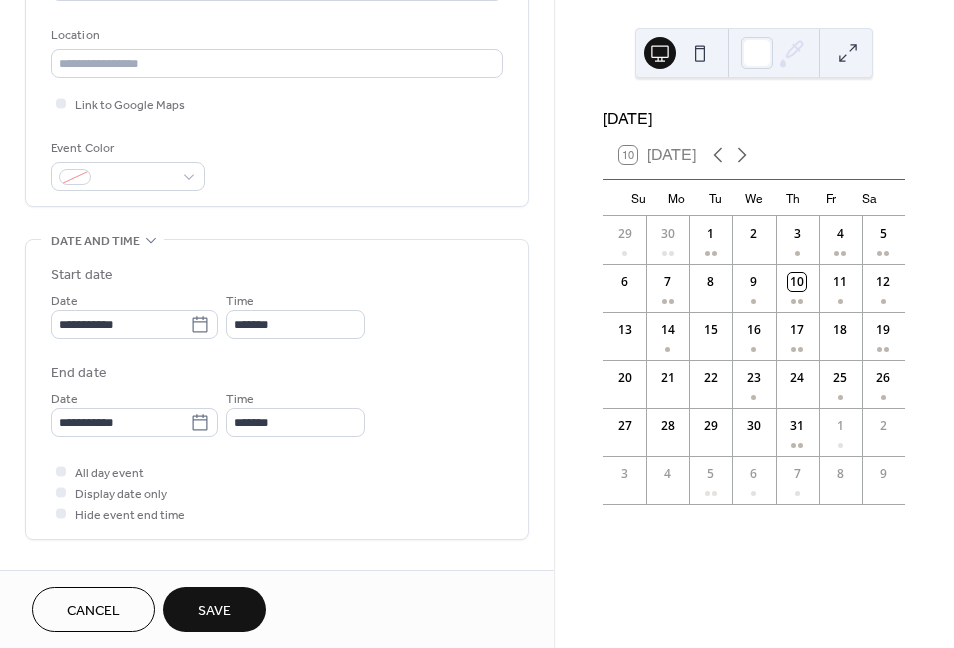 type on "*******" 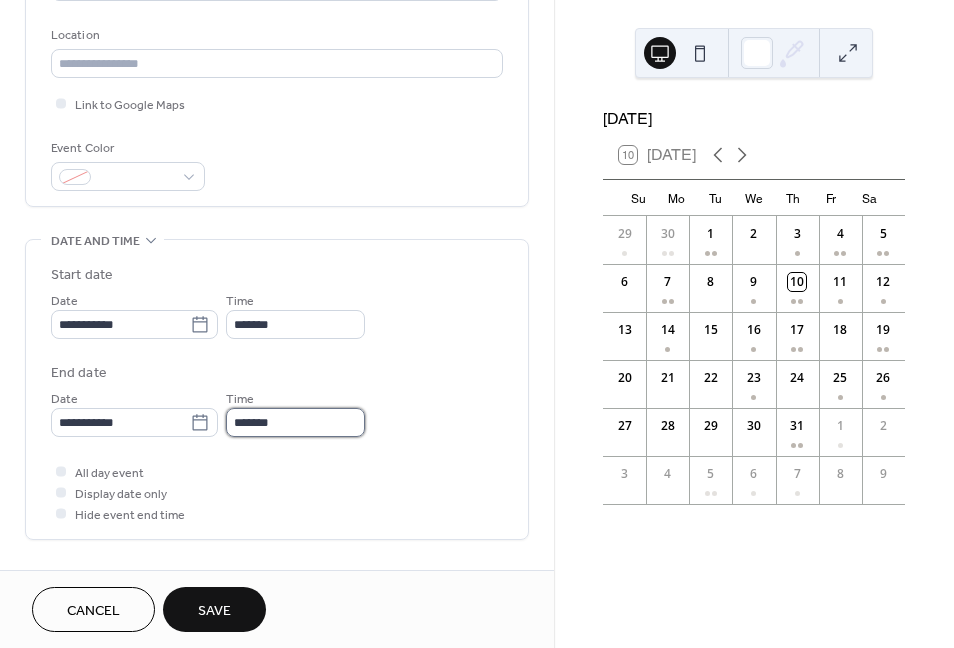click on "*******" at bounding box center [295, 422] 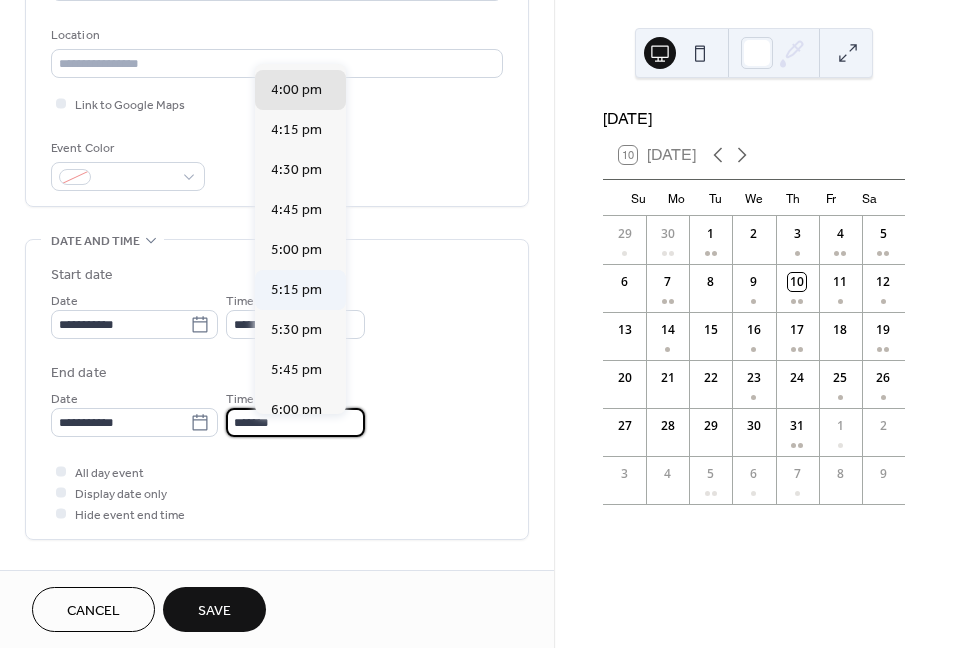 scroll, scrollTop: 132, scrollLeft: 0, axis: vertical 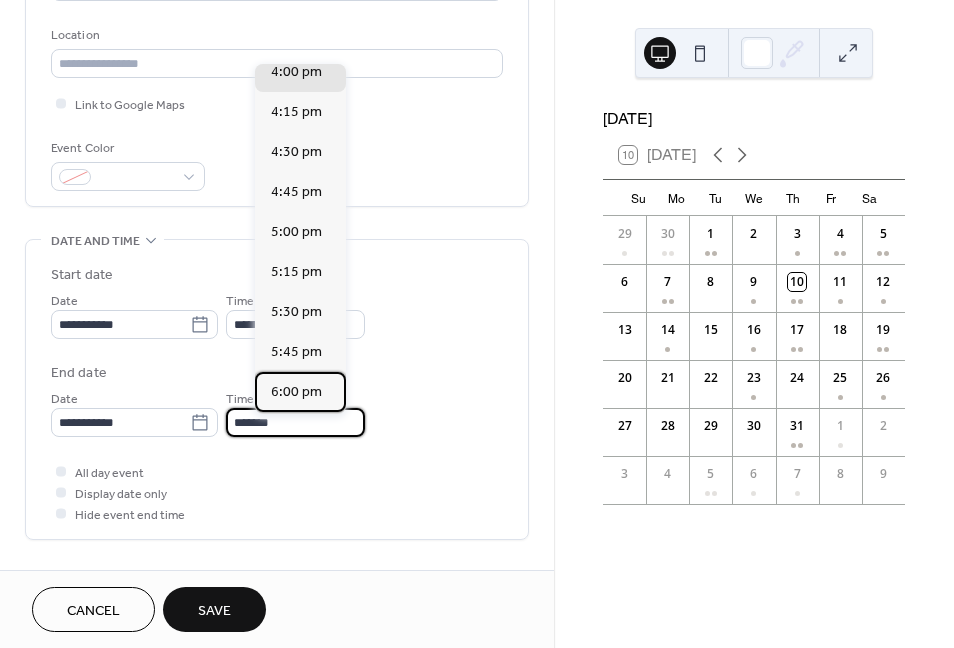 click on "6:00 pm" at bounding box center (296, 392) 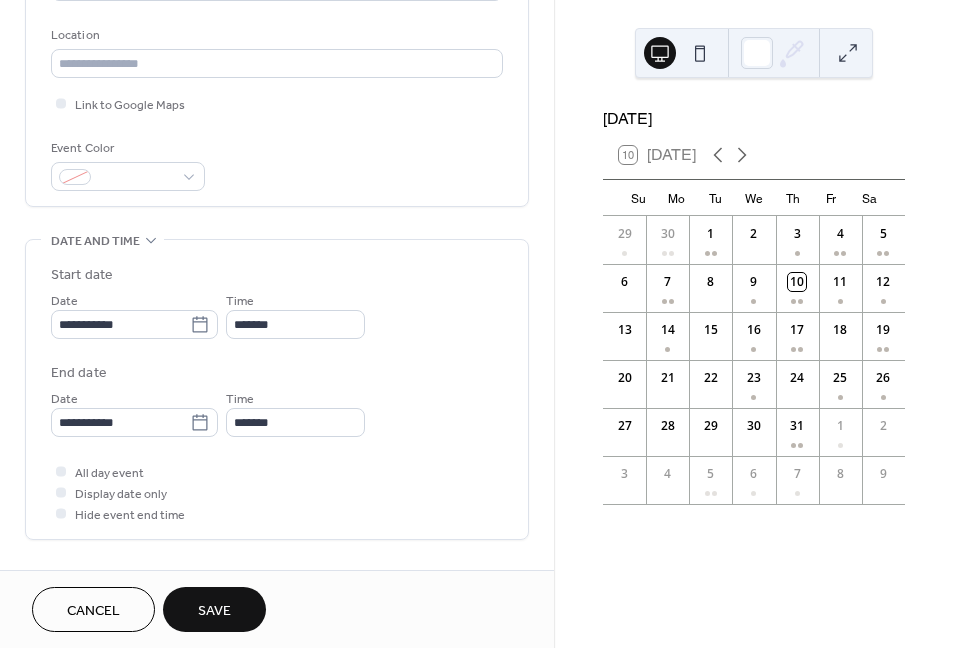 type on "*******" 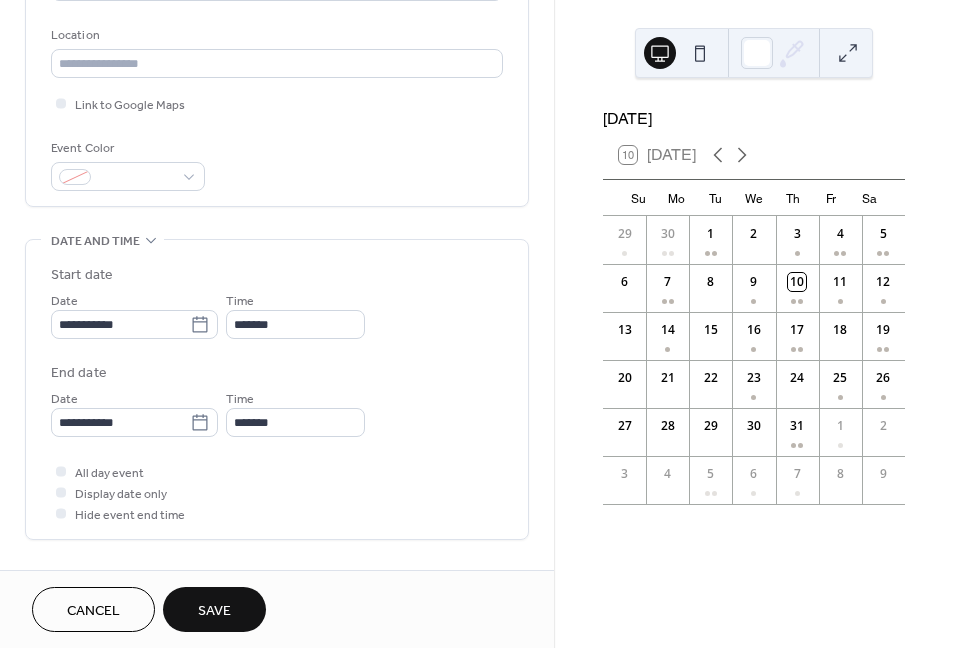 click on "Save" at bounding box center [214, 609] 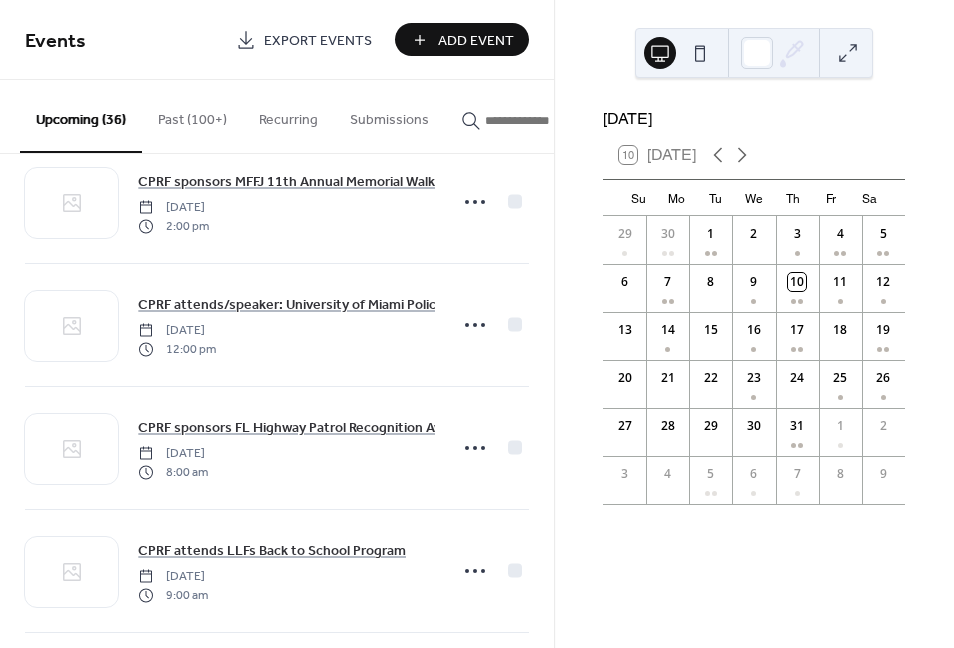 scroll, scrollTop: 1515, scrollLeft: 0, axis: vertical 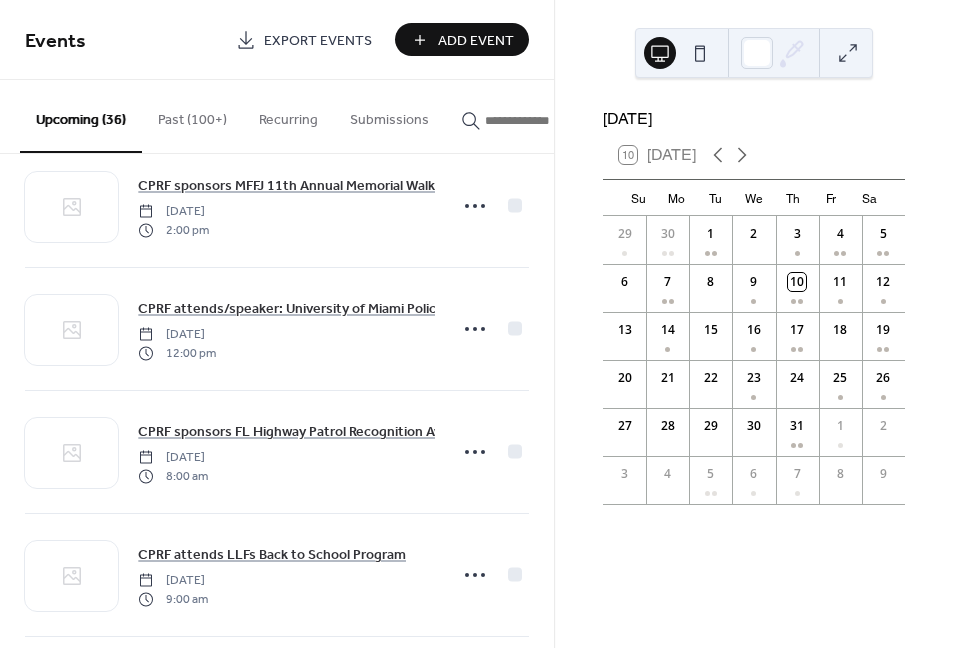 click on "Add Event" at bounding box center (476, 41) 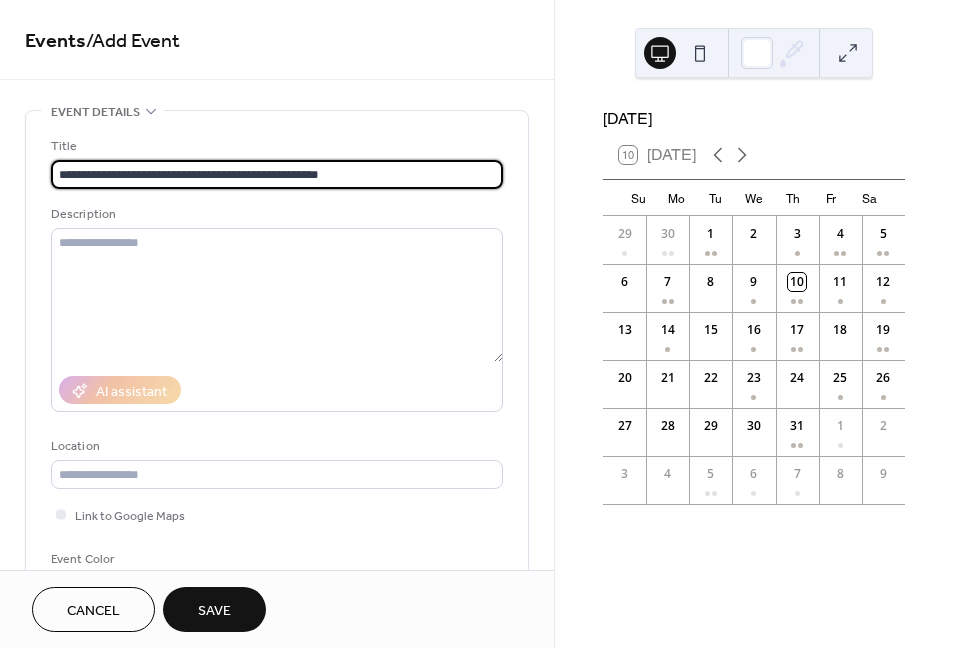 scroll, scrollTop: 116, scrollLeft: 0, axis: vertical 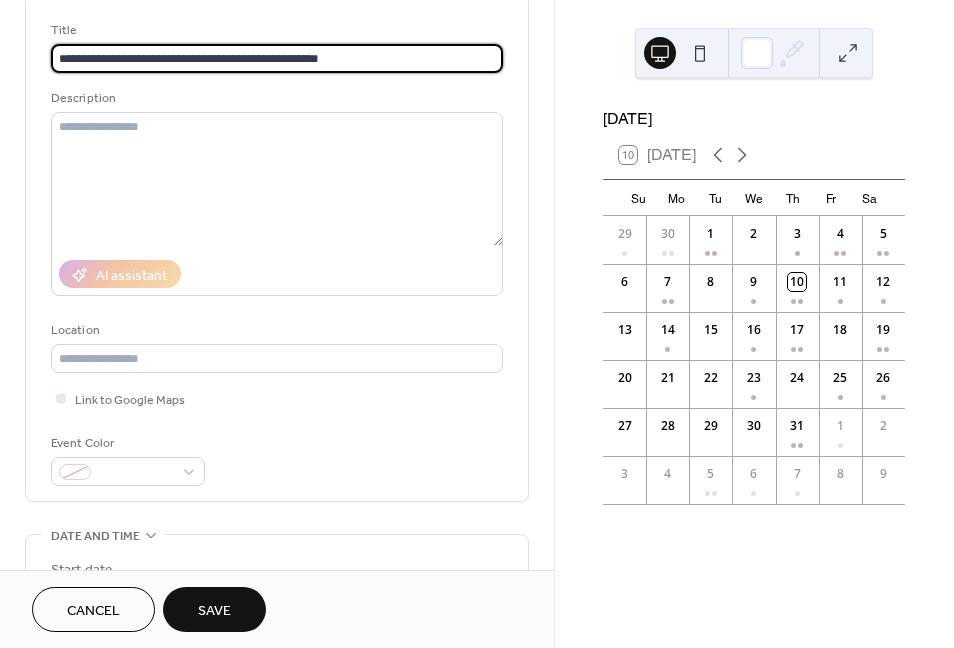 type on "**********" 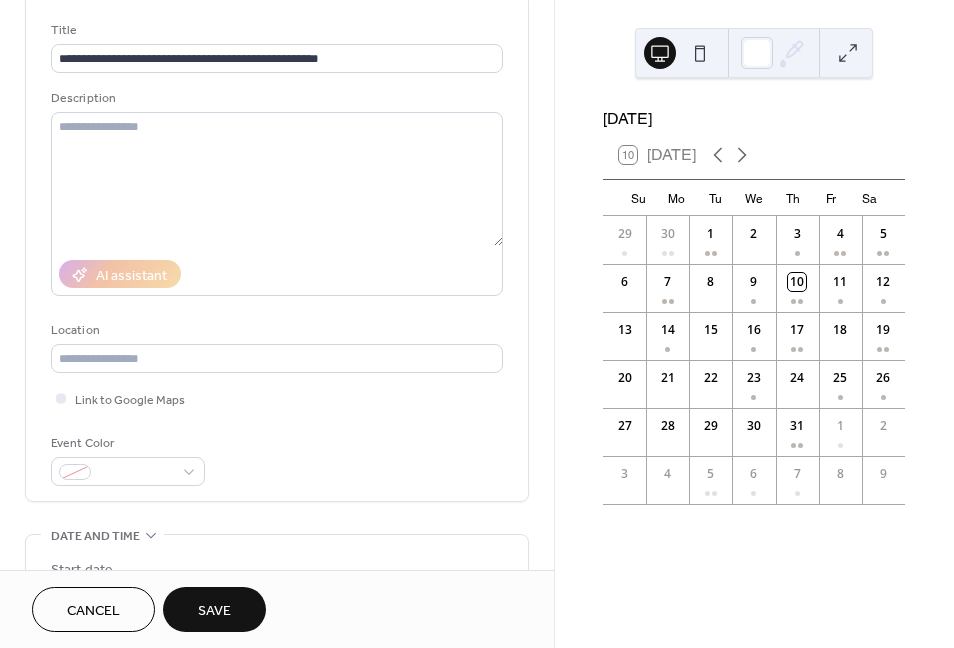 click on "**********" at bounding box center [277, 253] 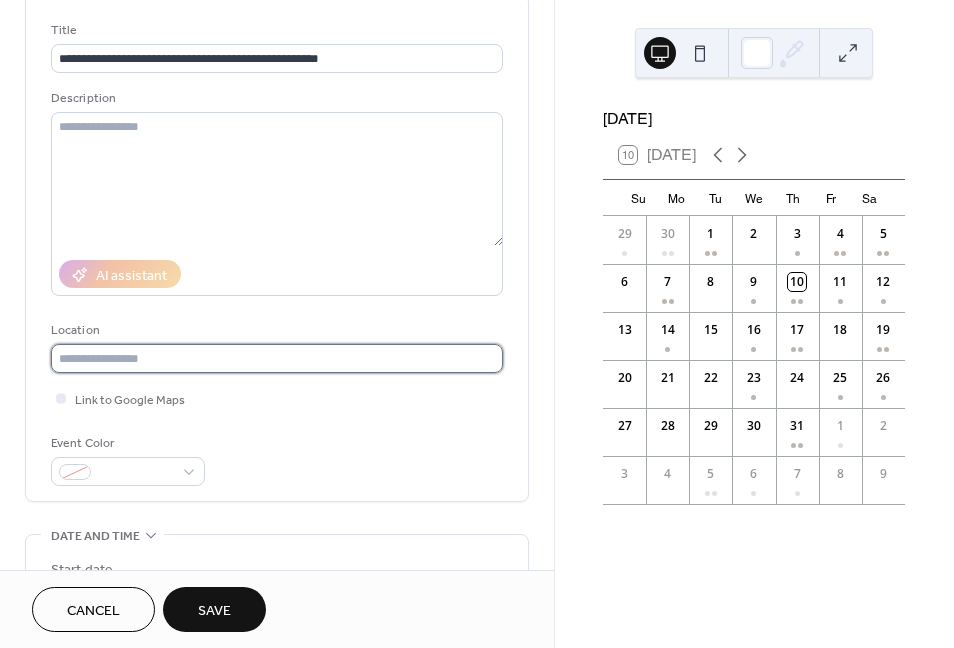 click at bounding box center [277, 358] 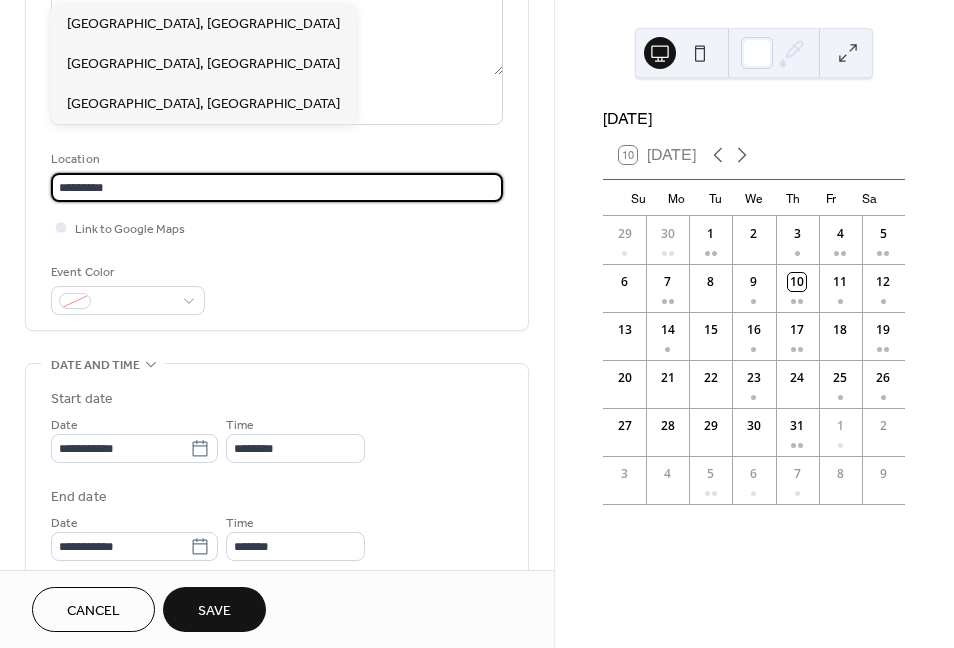 type on "*********" 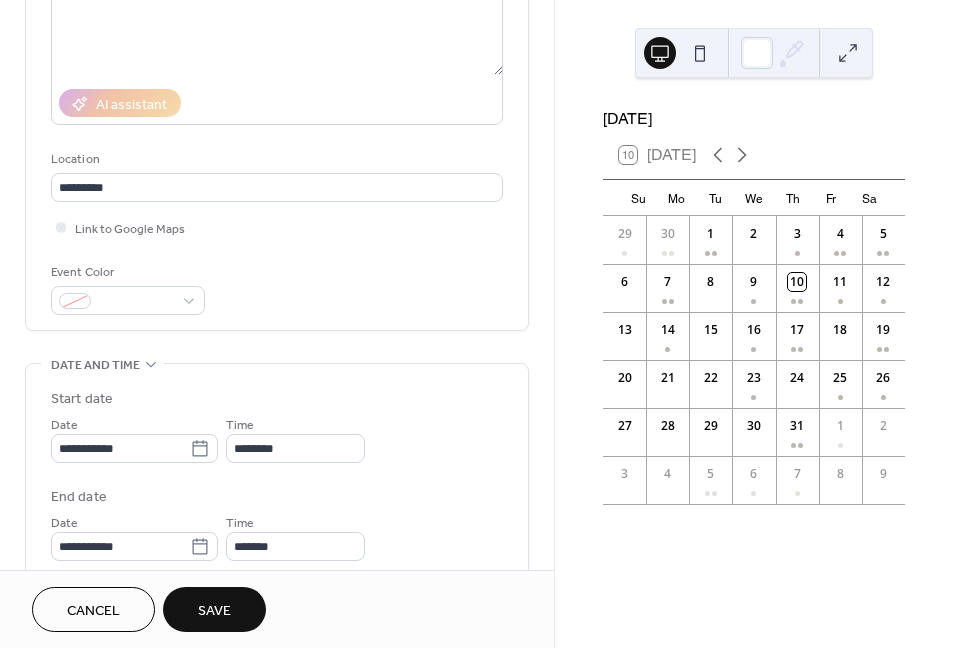 click on "**********" at bounding box center [277, 471] 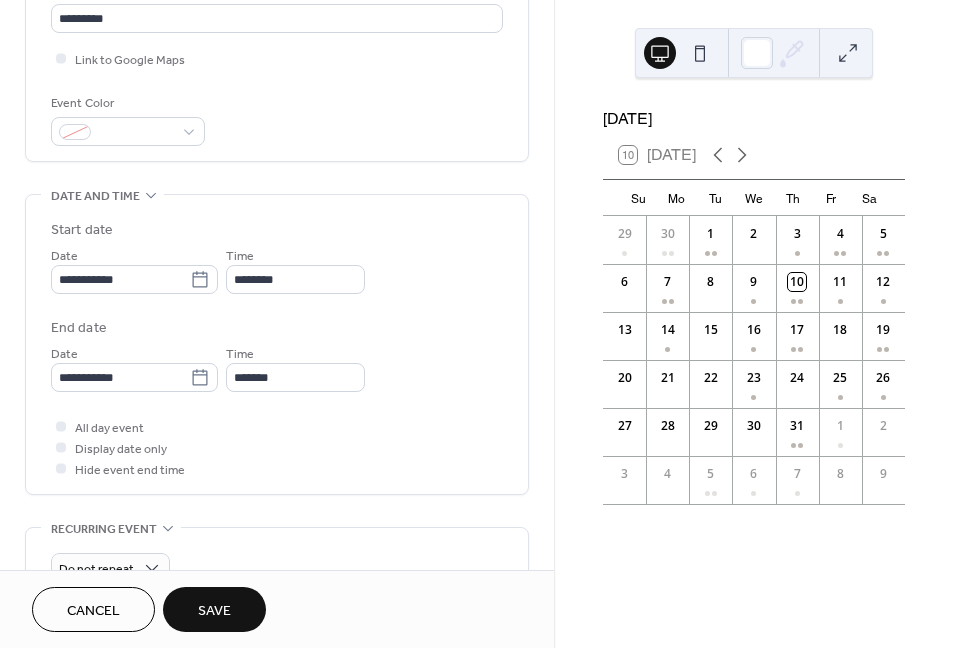 scroll, scrollTop: 460, scrollLeft: 0, axis: vertical 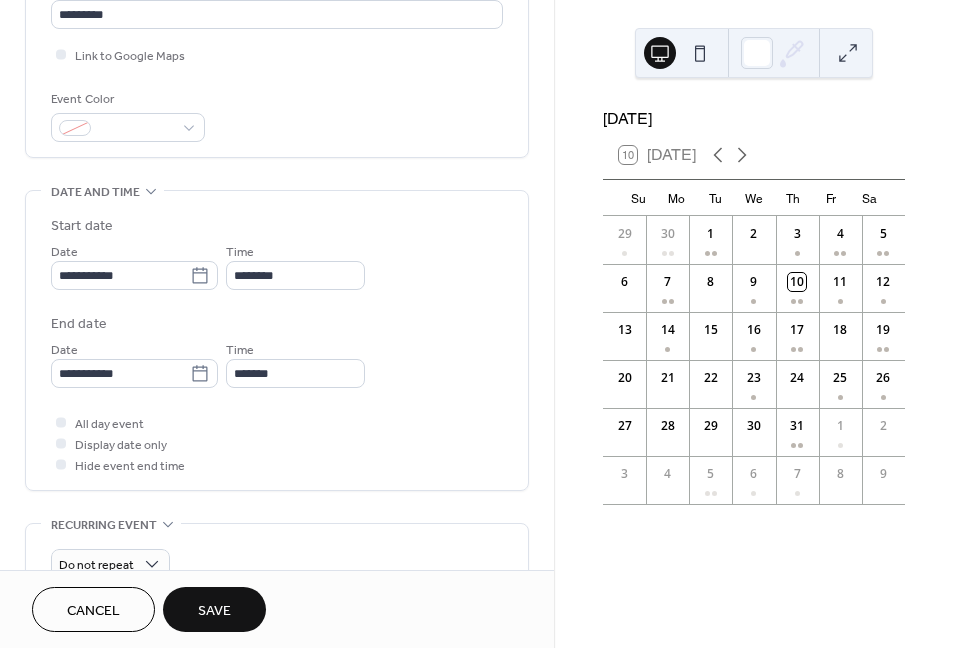 click on "**********" at bounding box center [277, 302] 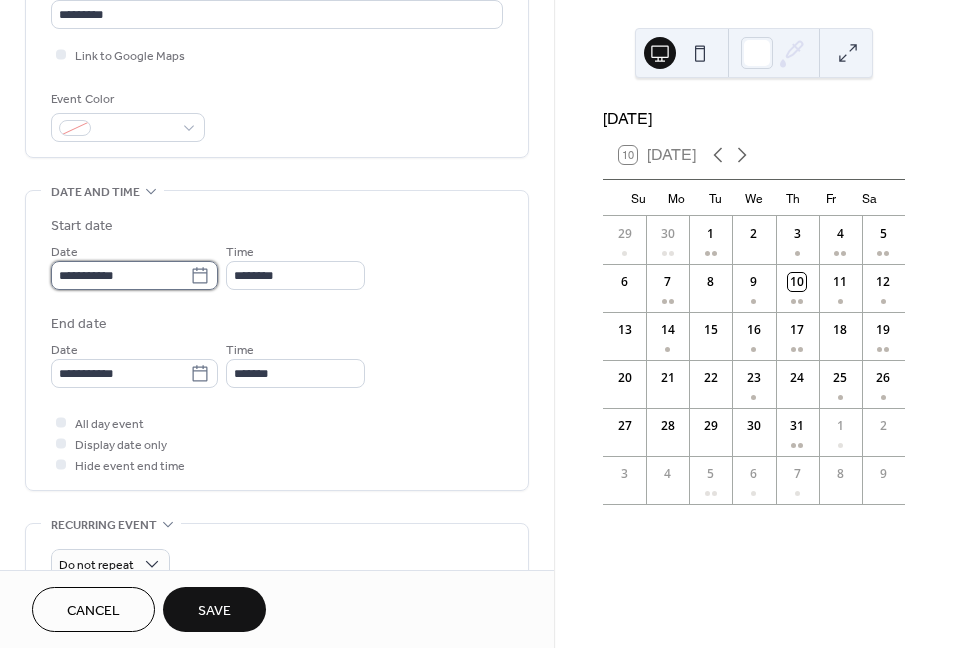 click on "**********" at bounding box center [120, 275] 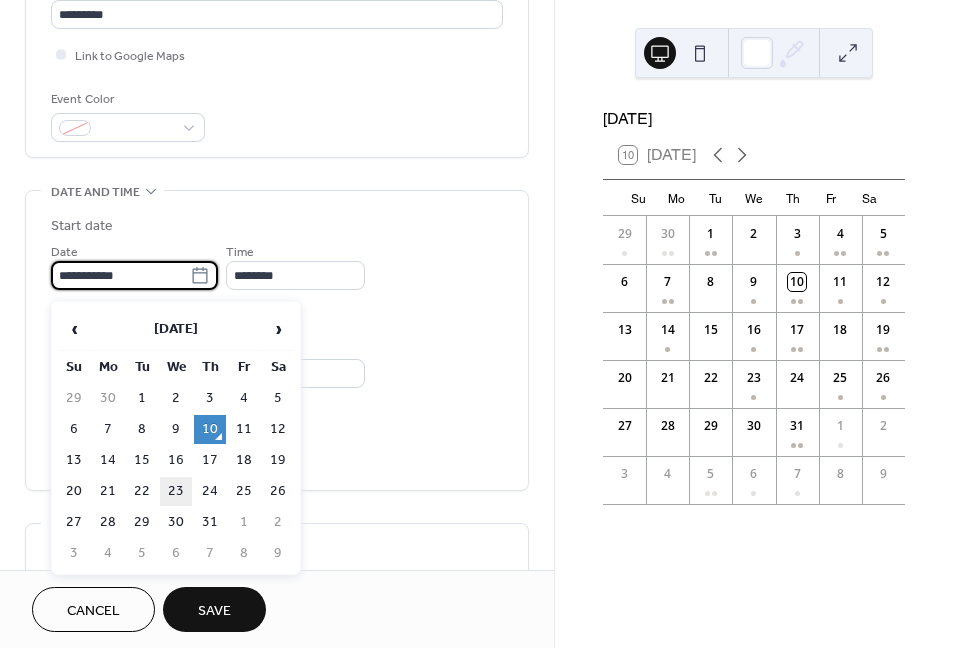 click on "23" at bounding box center [176, 491] 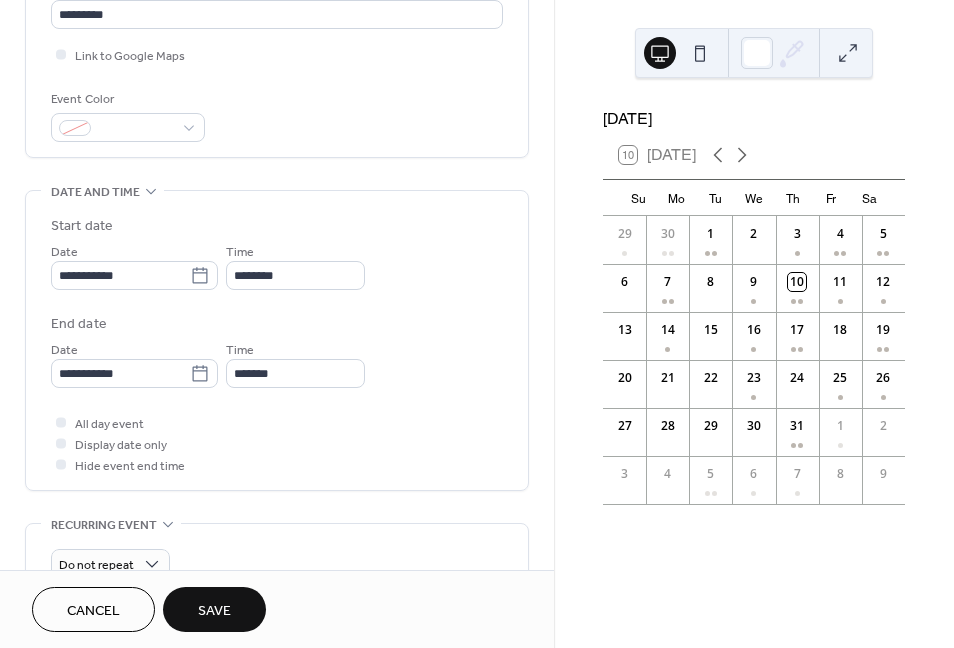 type on "**********" 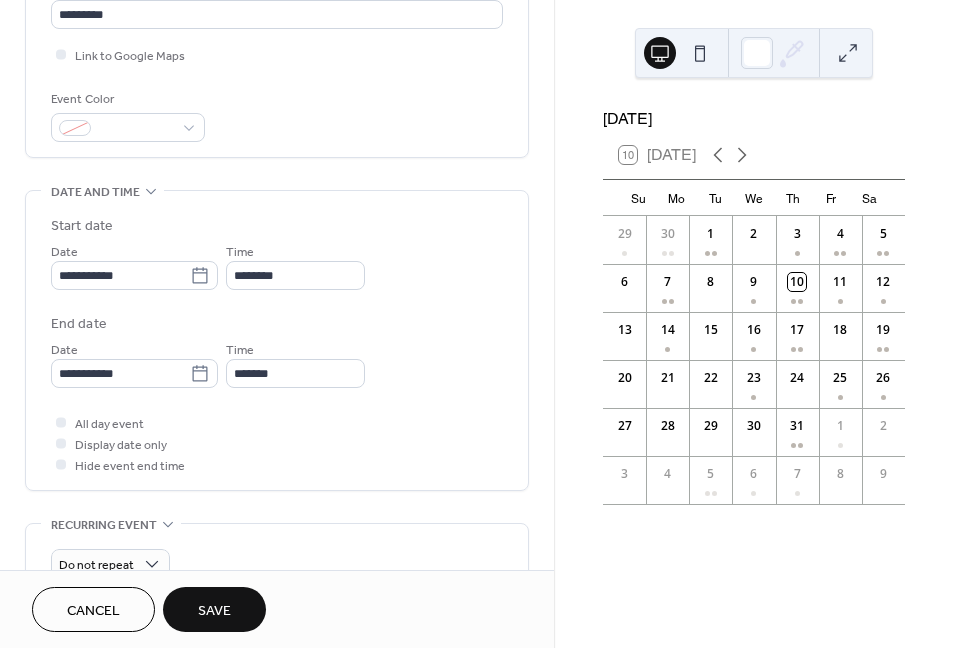 type on "**********" 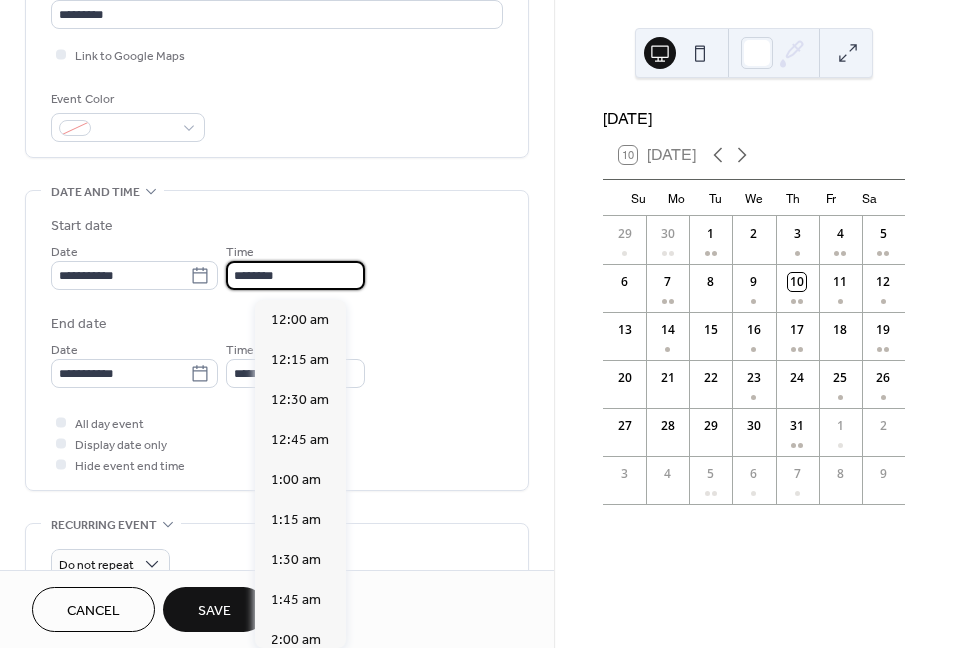 click on "********" at bounding box center (295, 275) 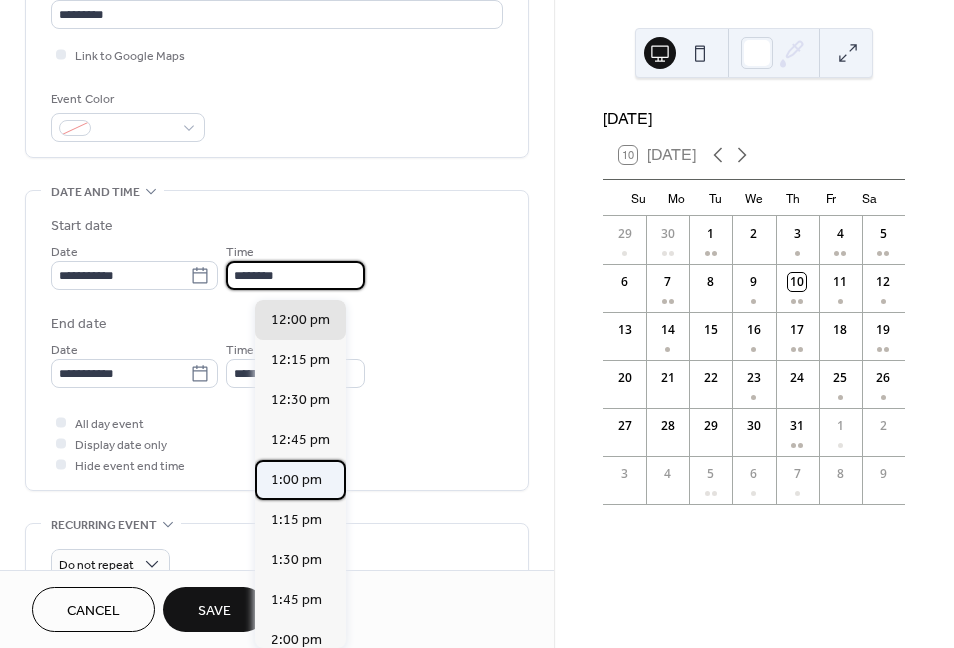 click on "1:00 pm" at bounding box center [296, 480] 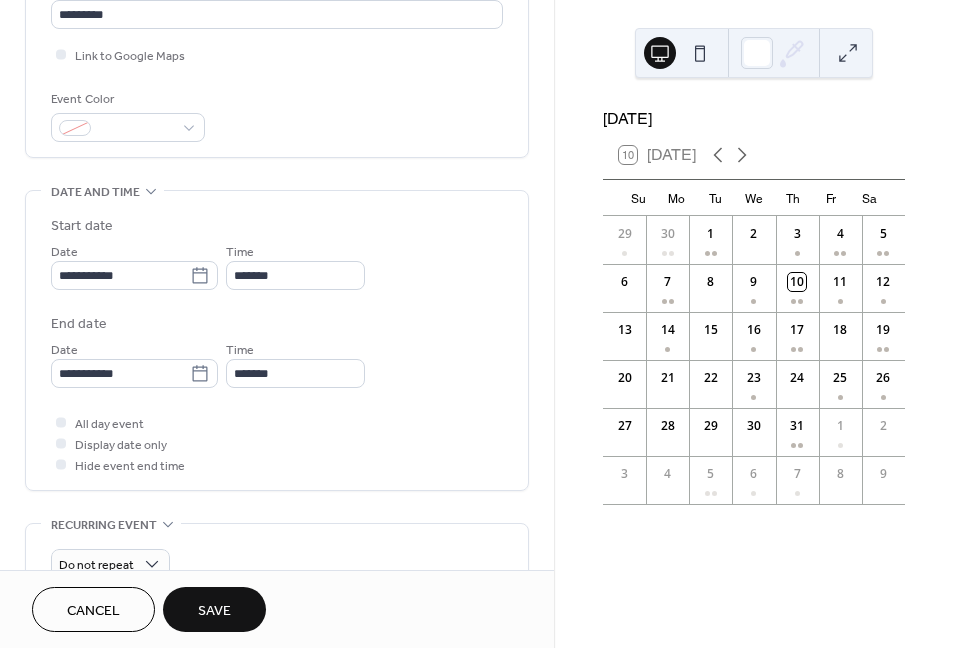 type on "*******" 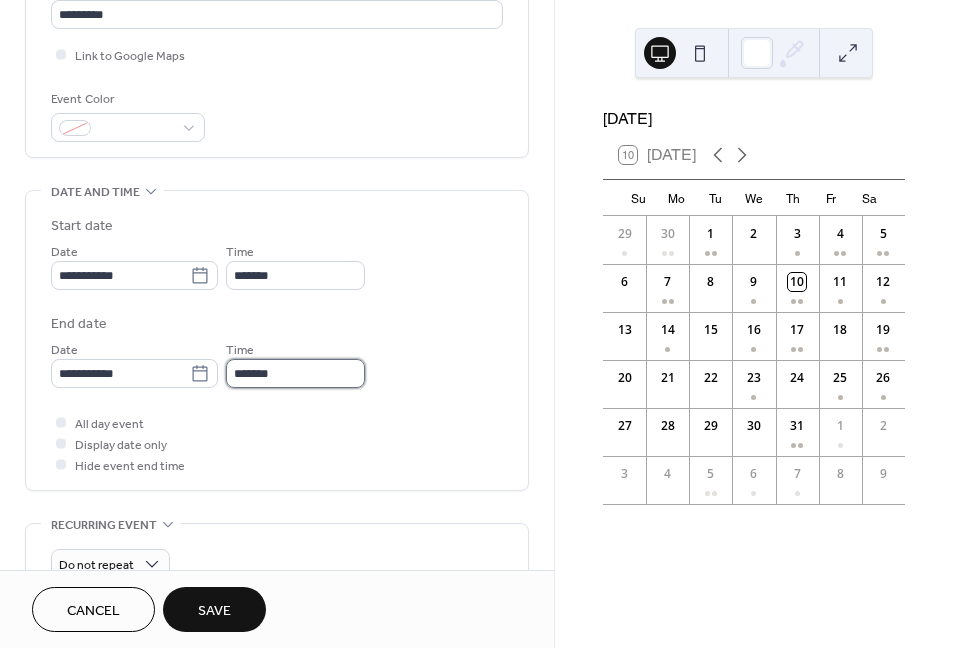 click on "*******" at bounding box center (295, 373) 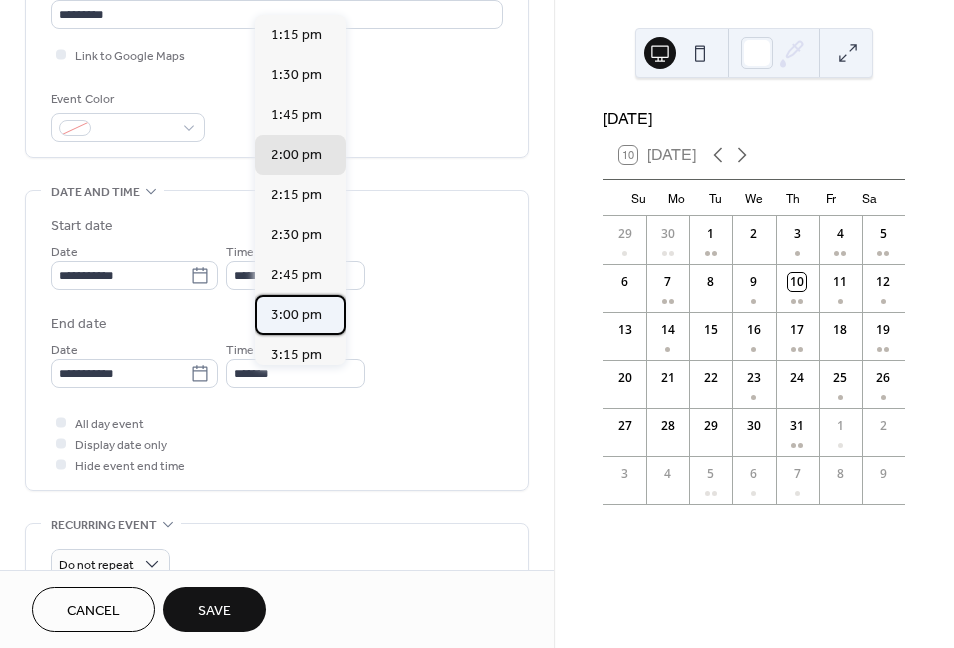 click on "3:00 pm" at bounding box center (296, 315) 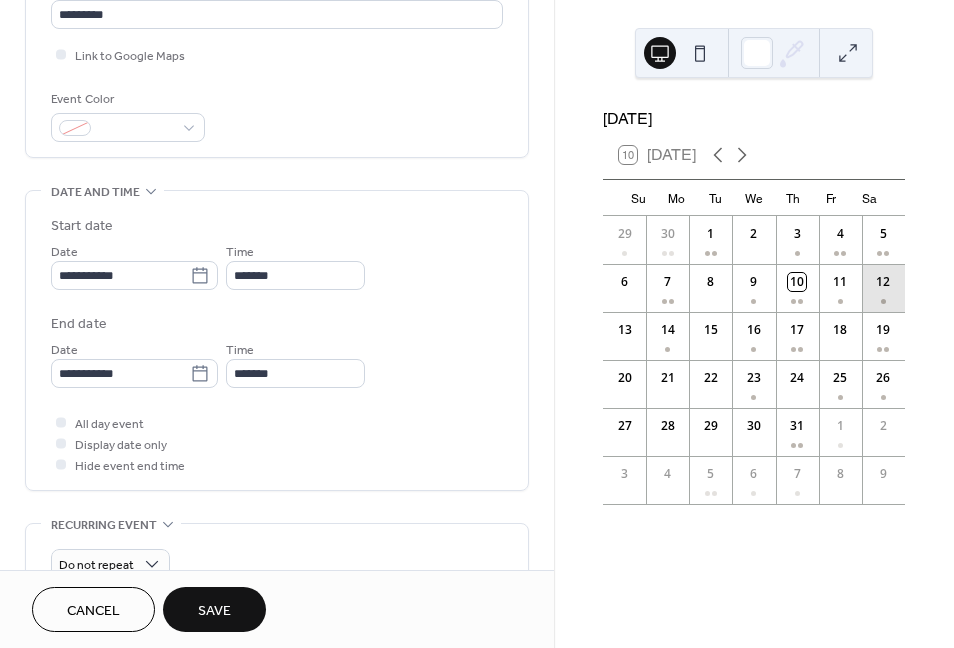 type on "*******" 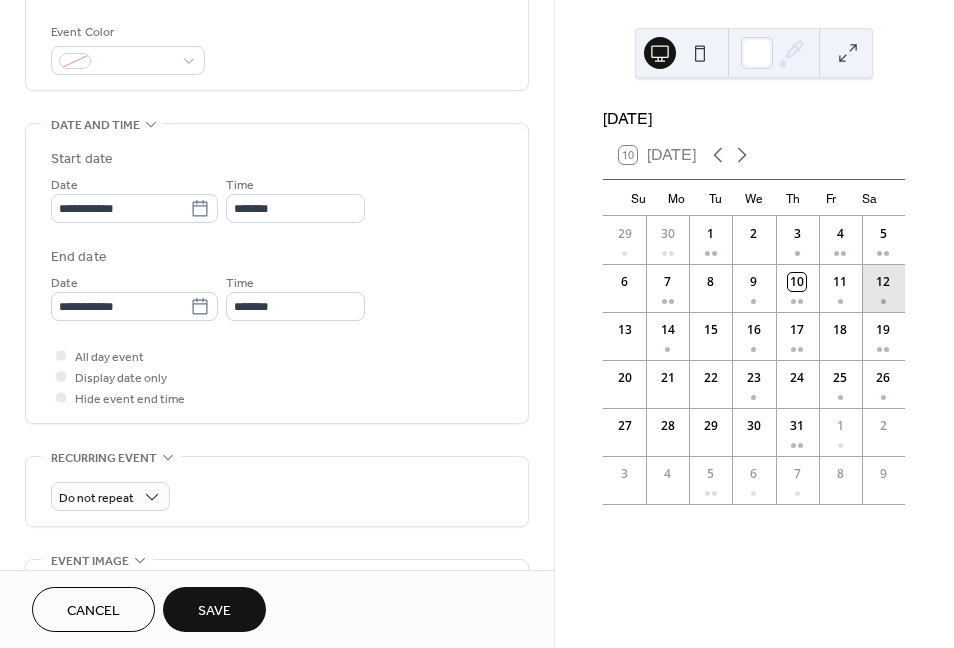 scroll, scrollTop: 612, scrollLeft: 0, axis: vertical 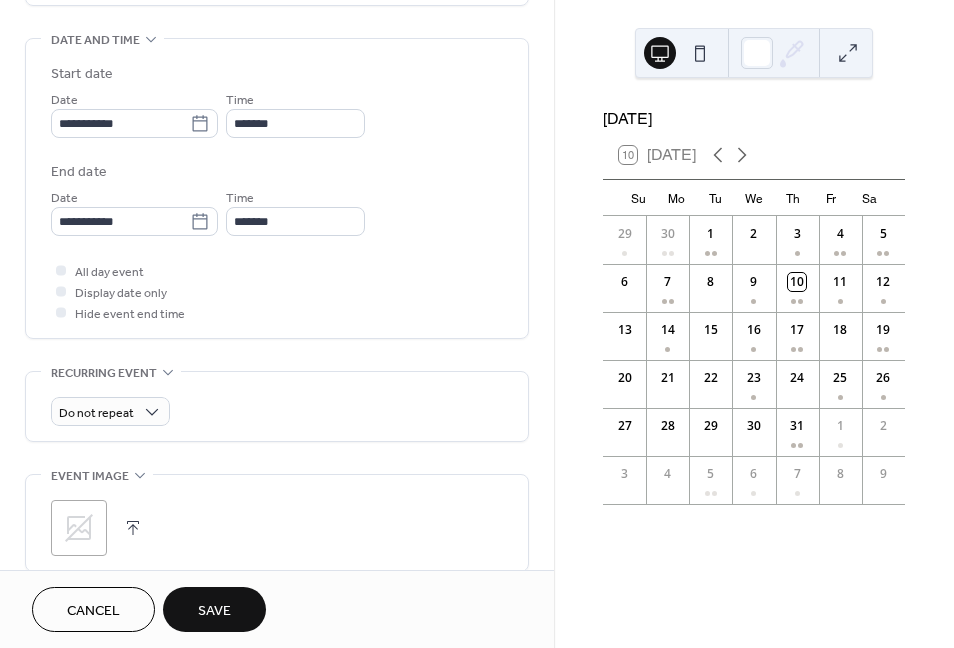 click on "Save" at bounding box center (214, 611) 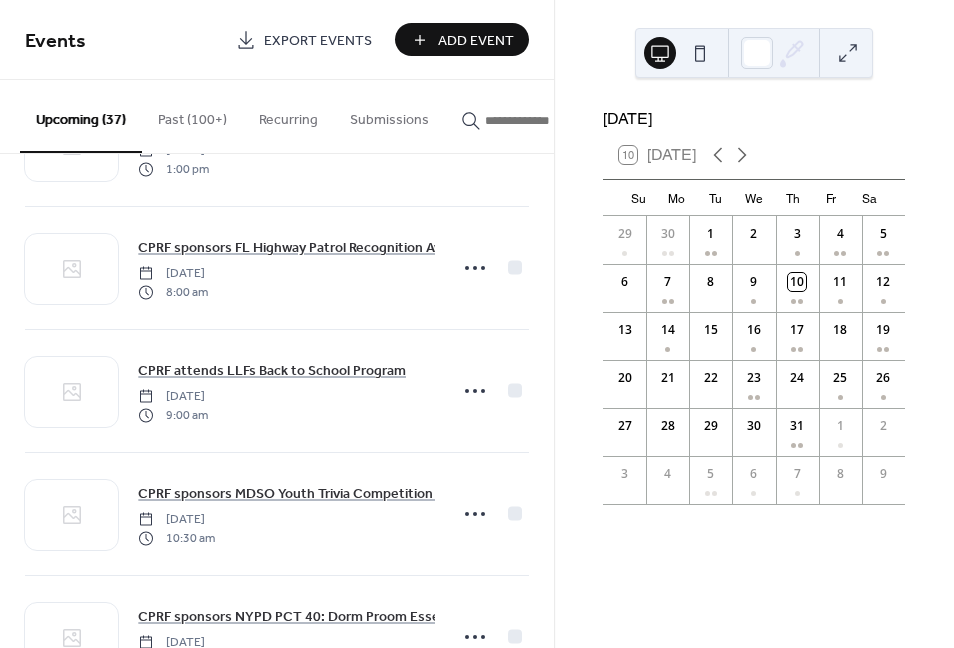 scroll, scrollTop: 1824, scrollLeft: 0, axis: vertical 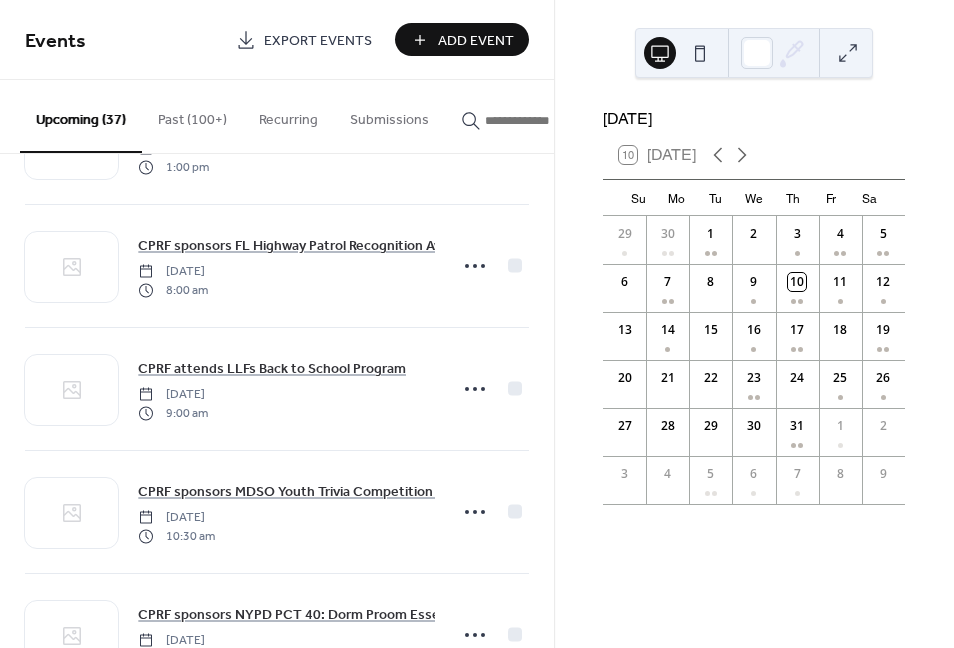 click on "Add Event" at bounding box center [476, 41] 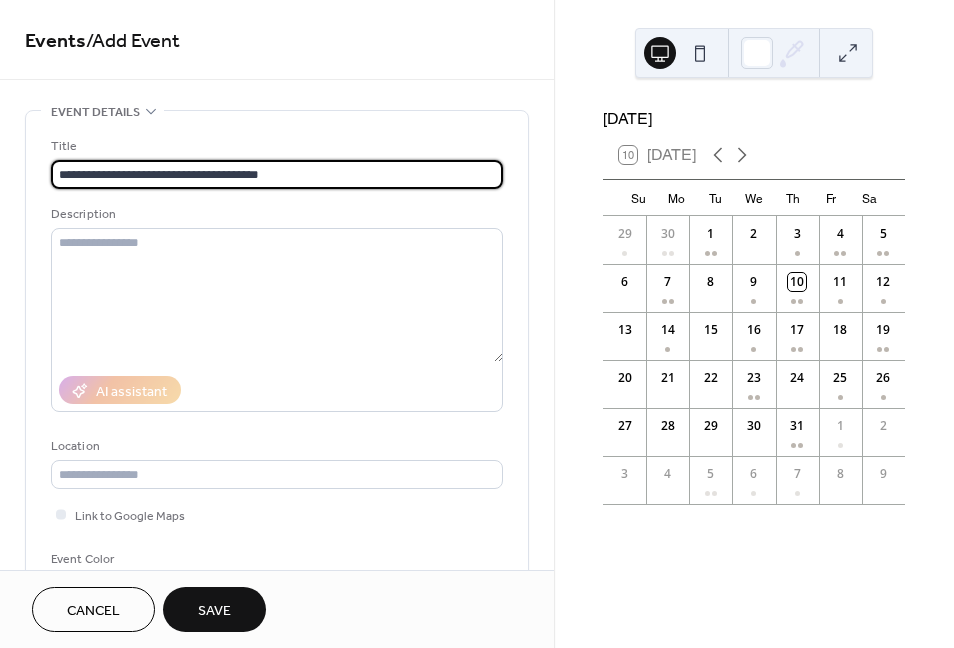 type on "**********" 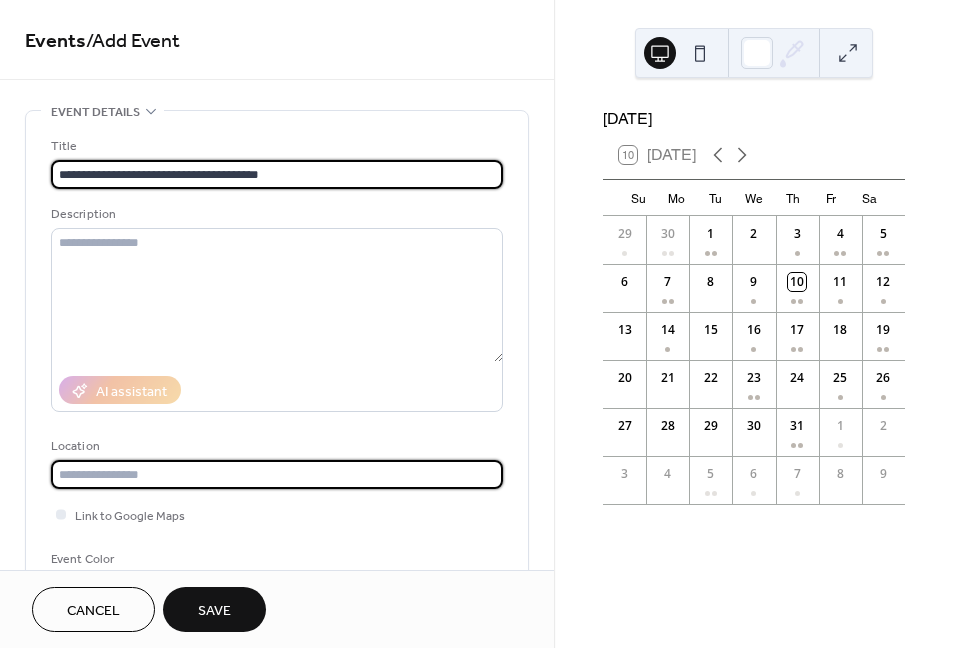 click at bounding box center (277, 474) 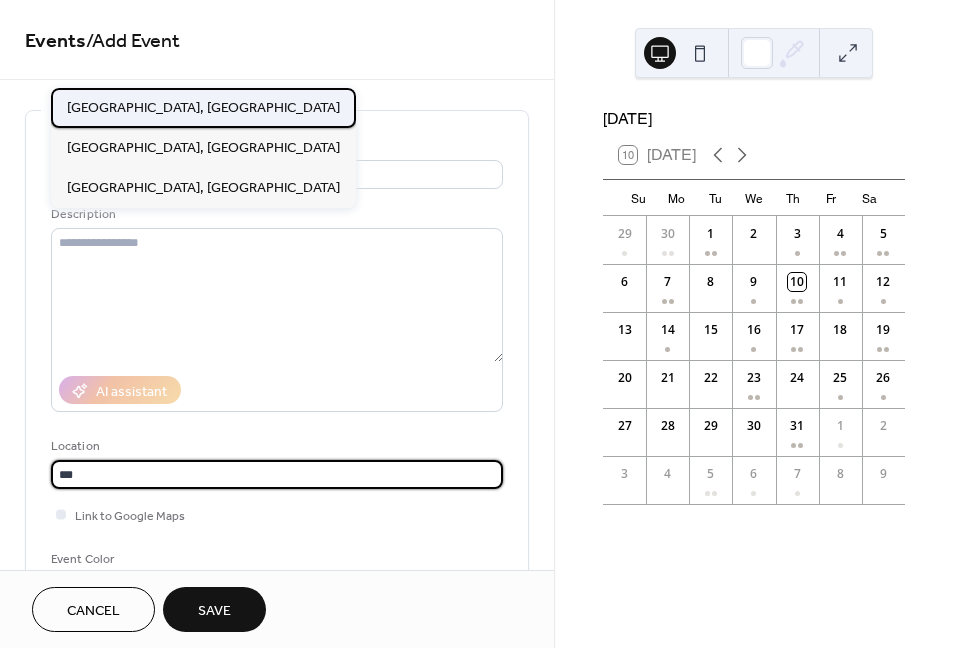 click on "[GEOGRAPHIC_DATA], [GEOGRAPHIC_DATA]" at bounding box center (203, 108) 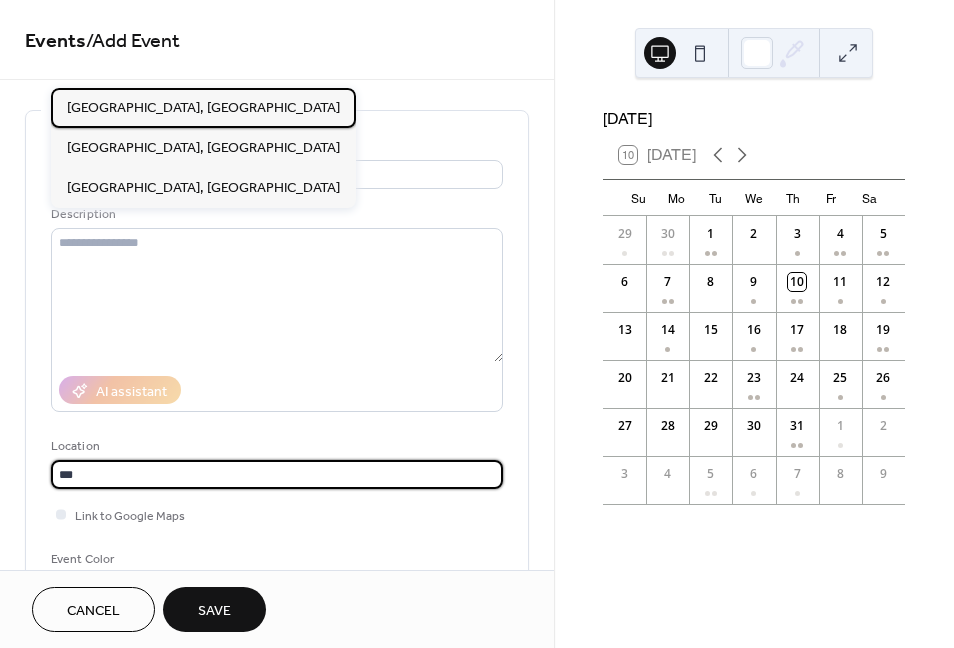 type on "*********" 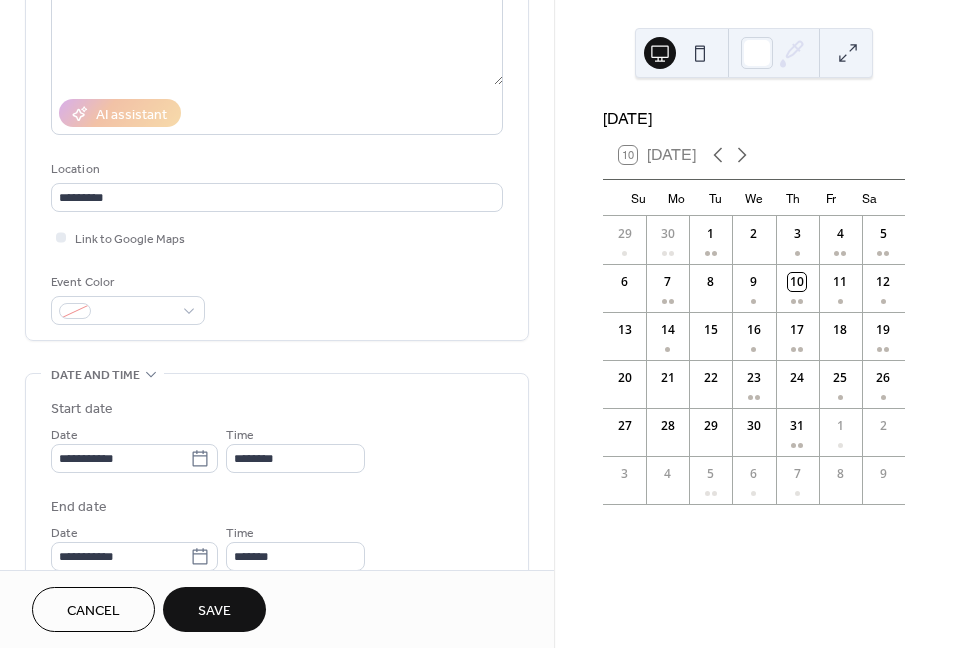 scroll, scrollTop: 350, scrollLeft: 0, axis: vertical 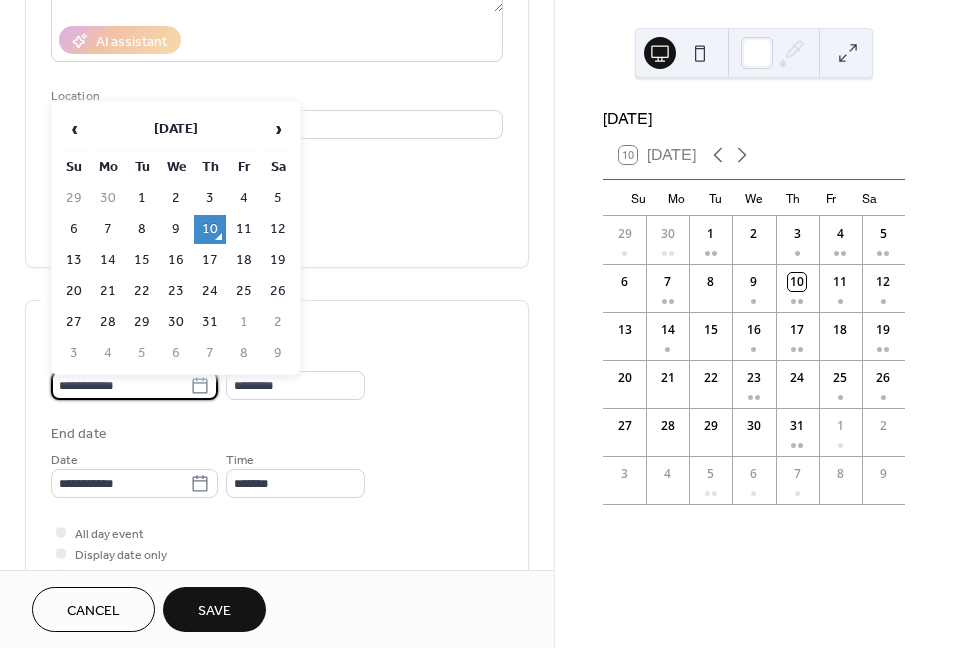 click on "**********" at bounding box center [120, 385] 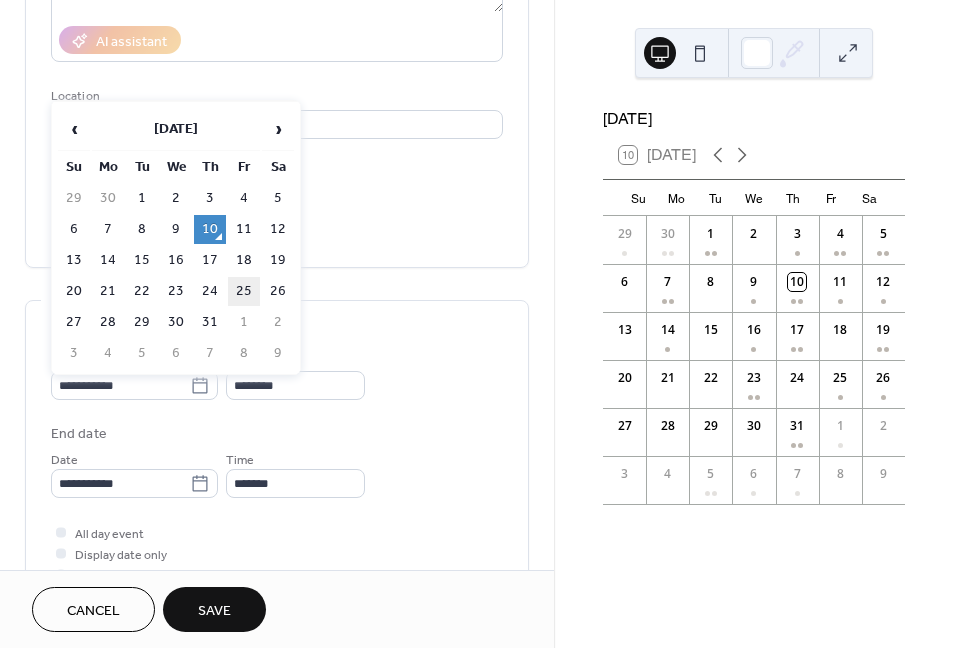 click on "25" at bounding box center (244, 291) 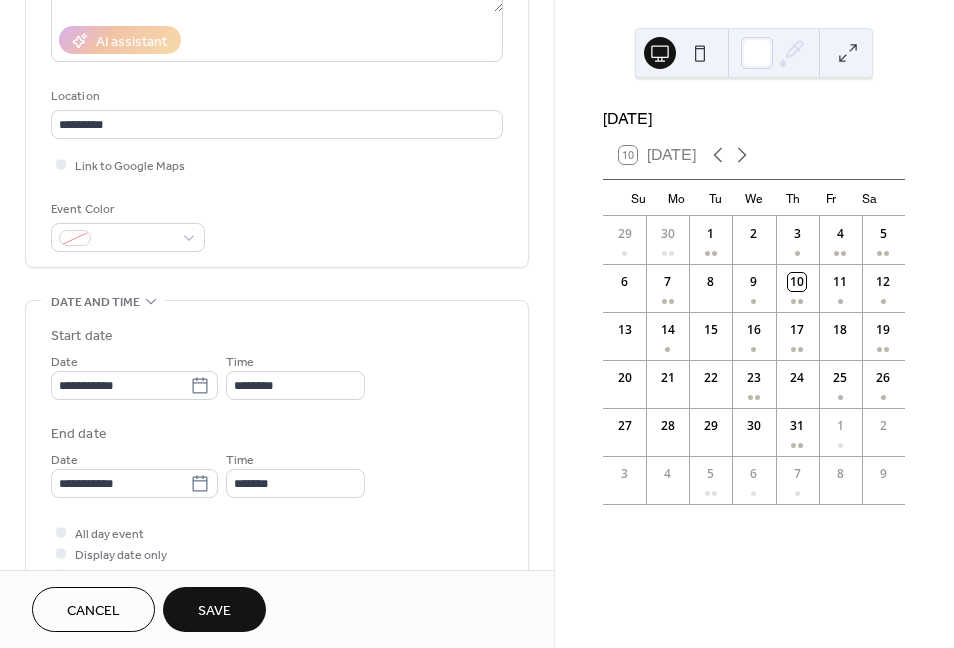 type on "**********" 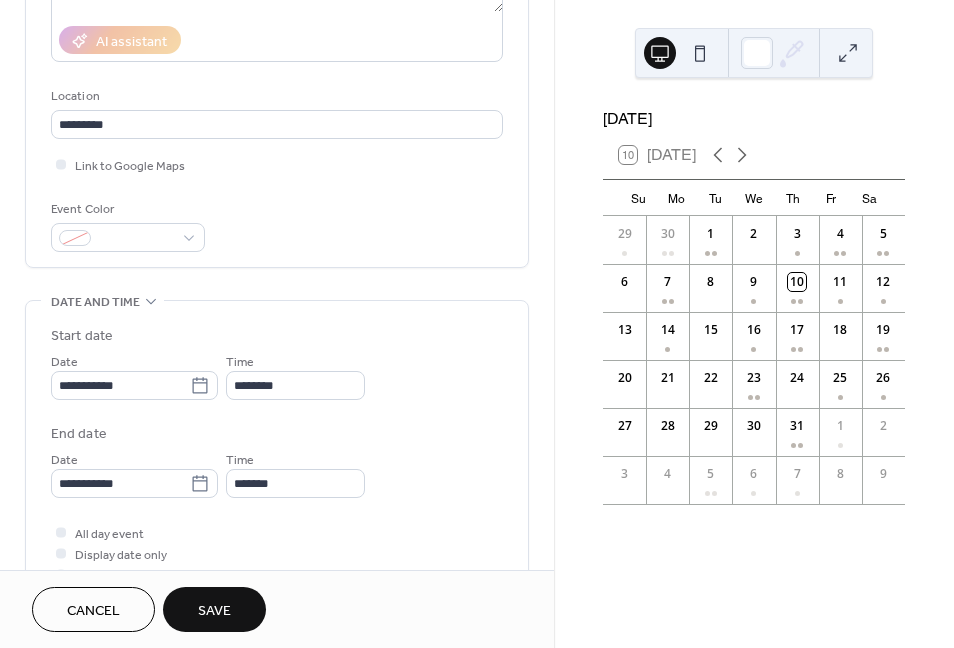type on "**********" 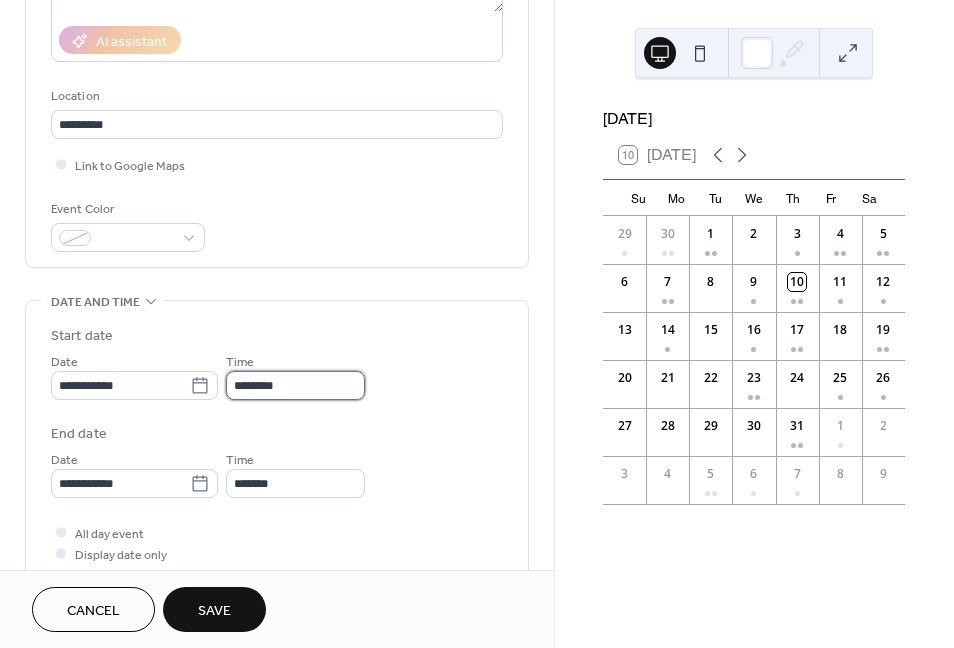 click on "********" at bounding box center (295, 385) 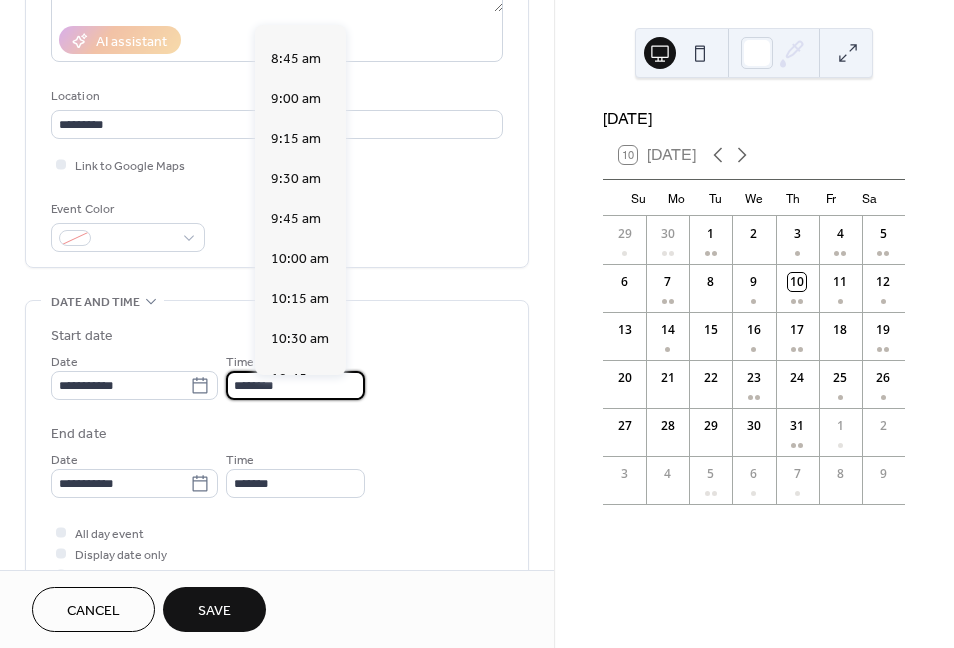 scroll, scrollTop: 1355, scrollLeft: 0, axis: vertical 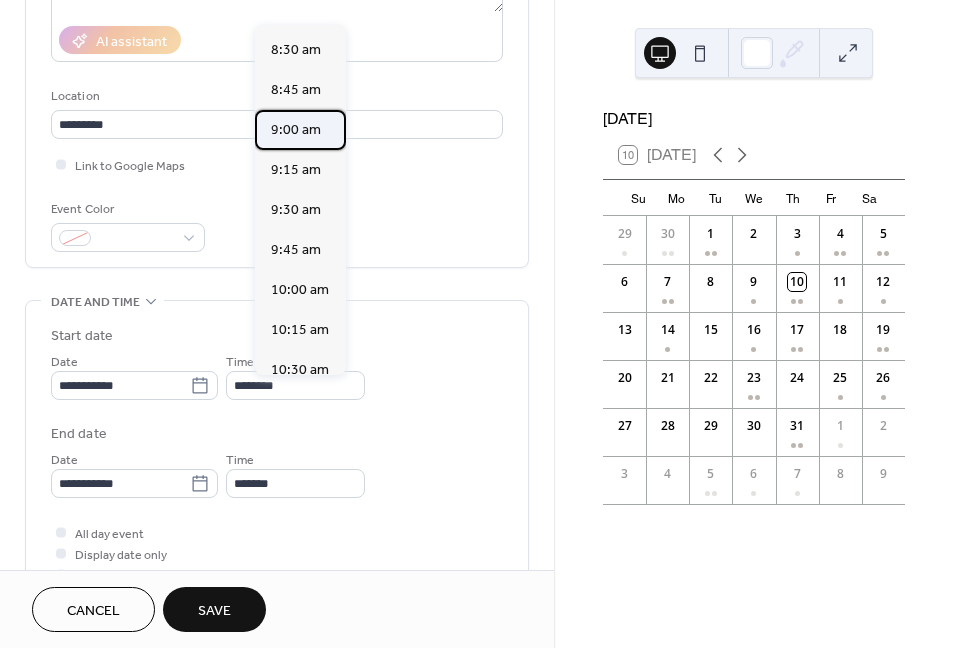 click on "9:00 am" at bounding box center (296, 130) 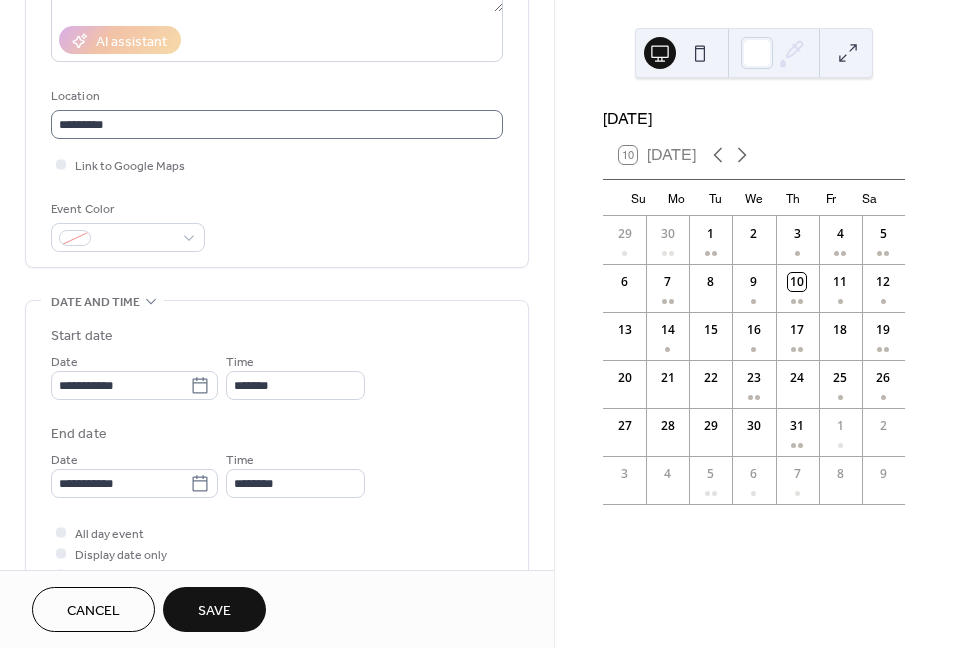 type on "*******" 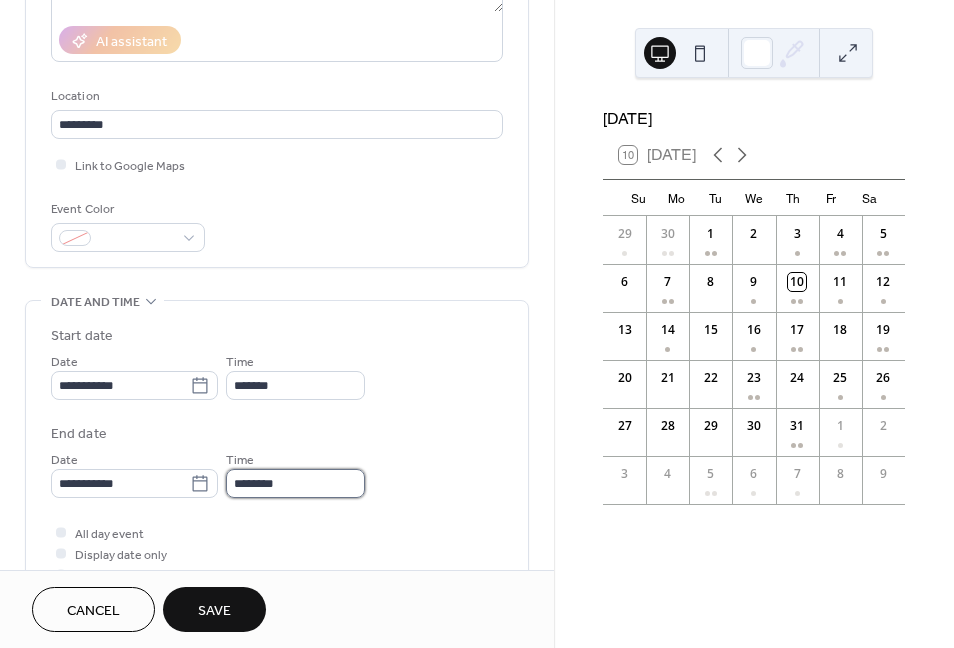 click on "********" at bounding box center (295, 483) 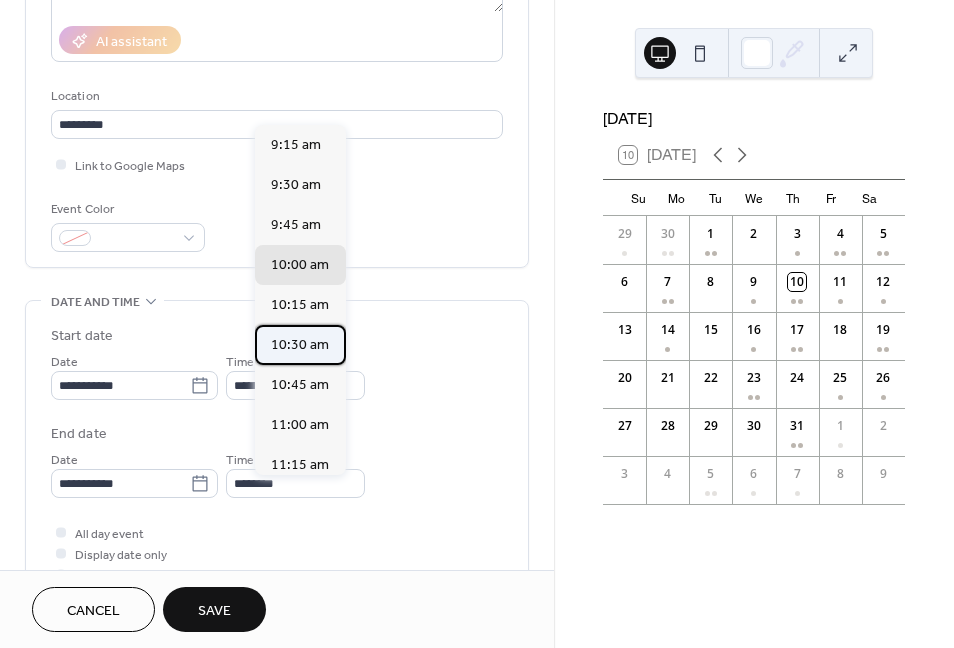 click on "10:30 am" at bounding box center [300, 345] 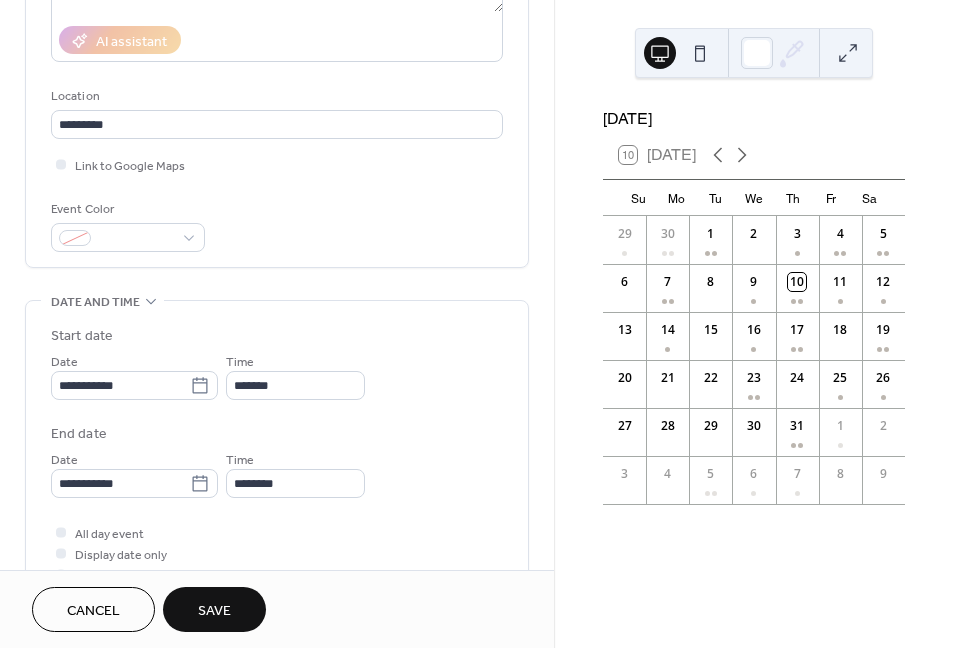 type on "********" 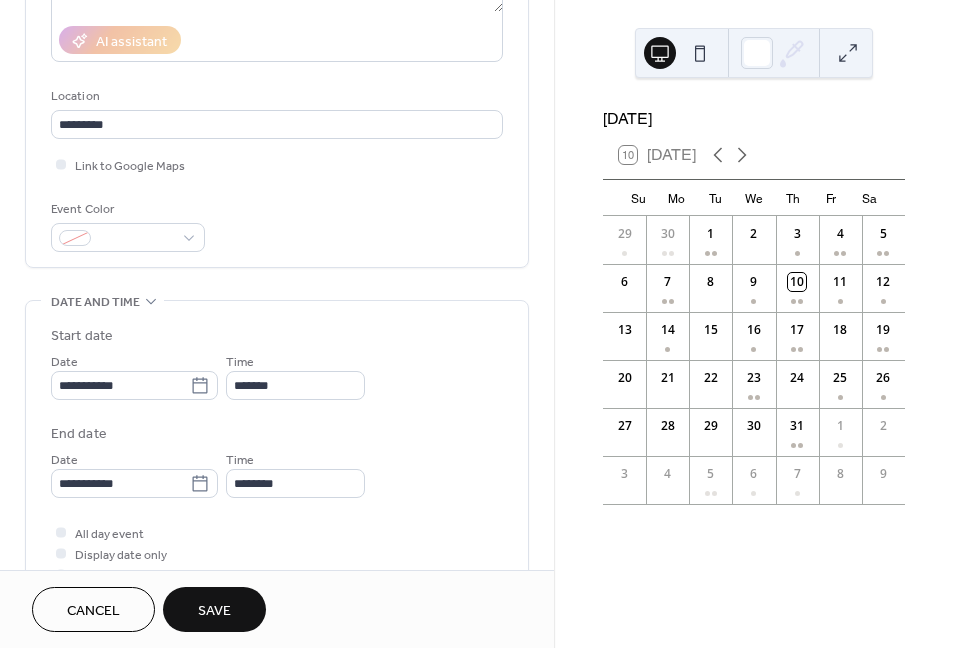click on "Save" at bounding box center (214, 611) 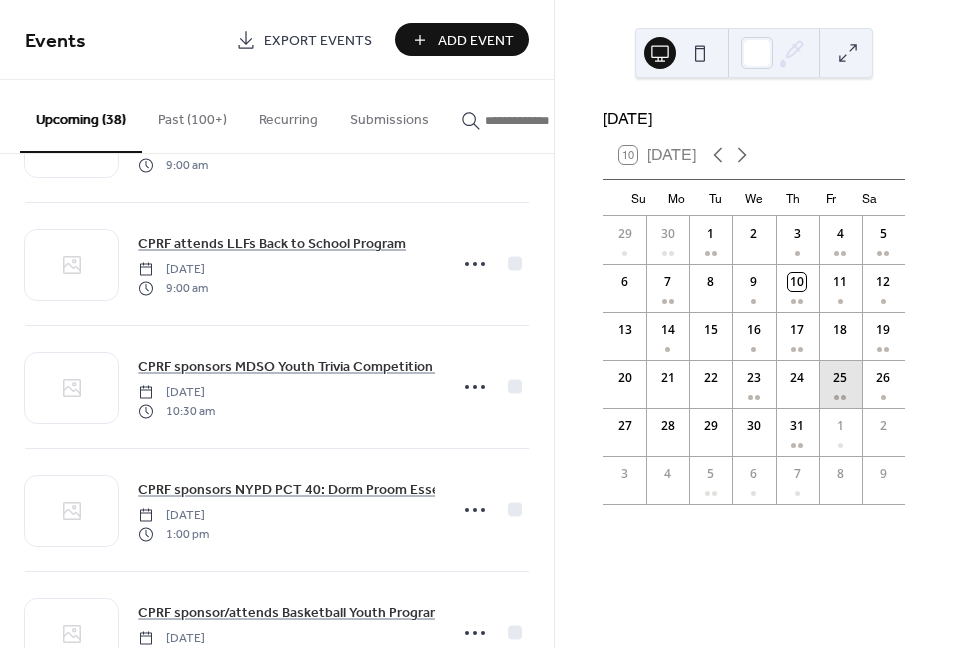 scroll, scrollTop: 2164, scrollLeft: 0, axis: vertical 